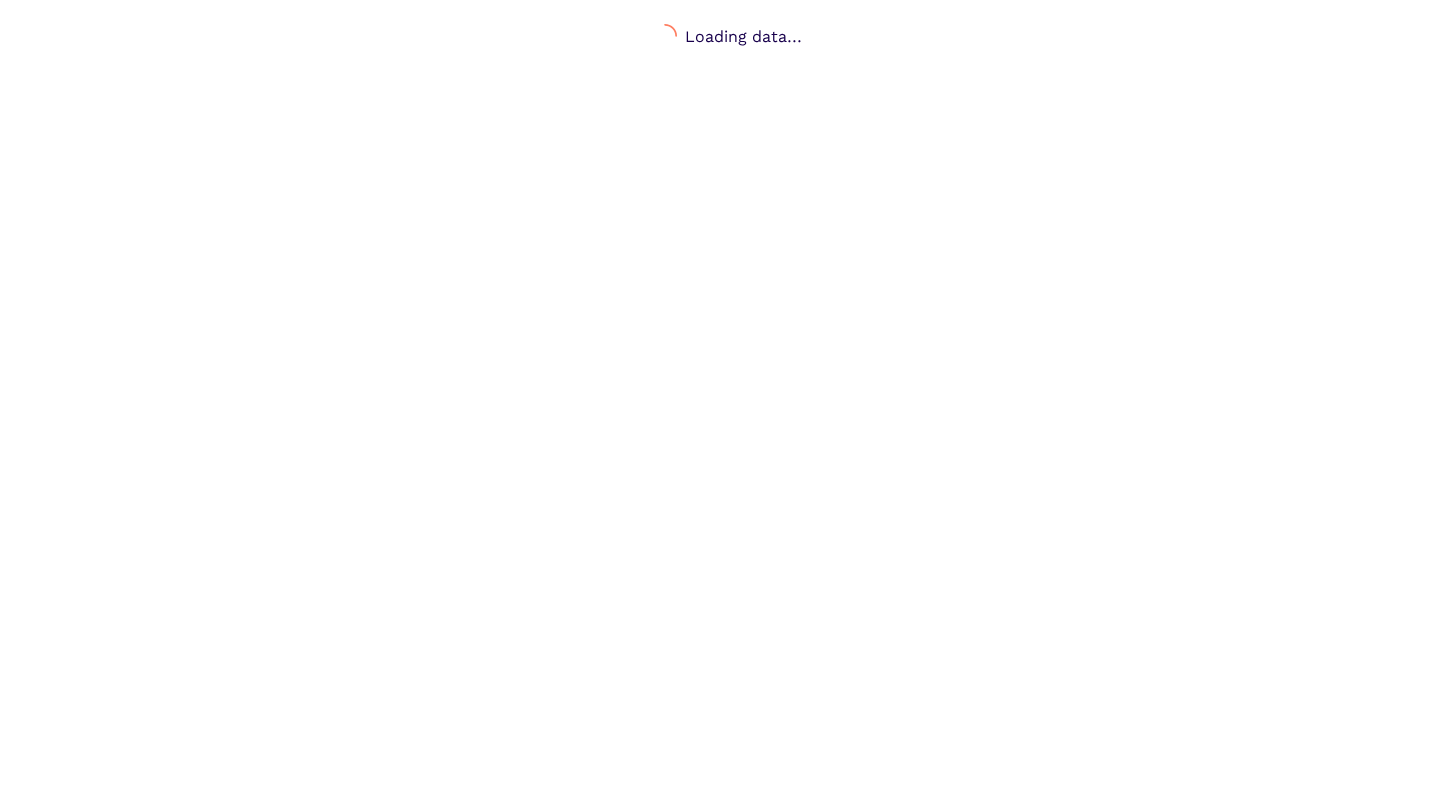 scroll, scrollTop: 0, scrollLeft: 0, axis: both 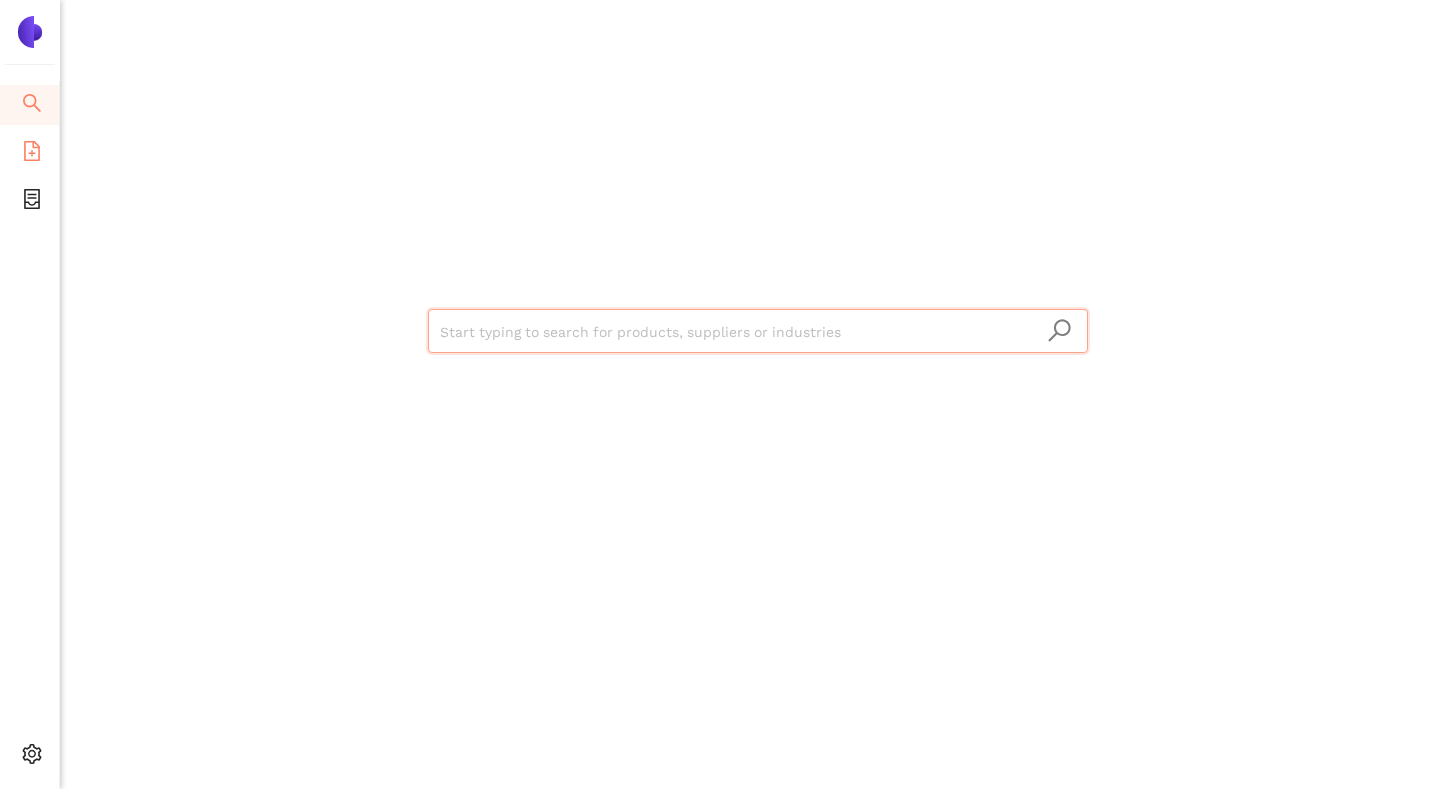 click on "eSourcing Templates" at bounding box center [29, 153] 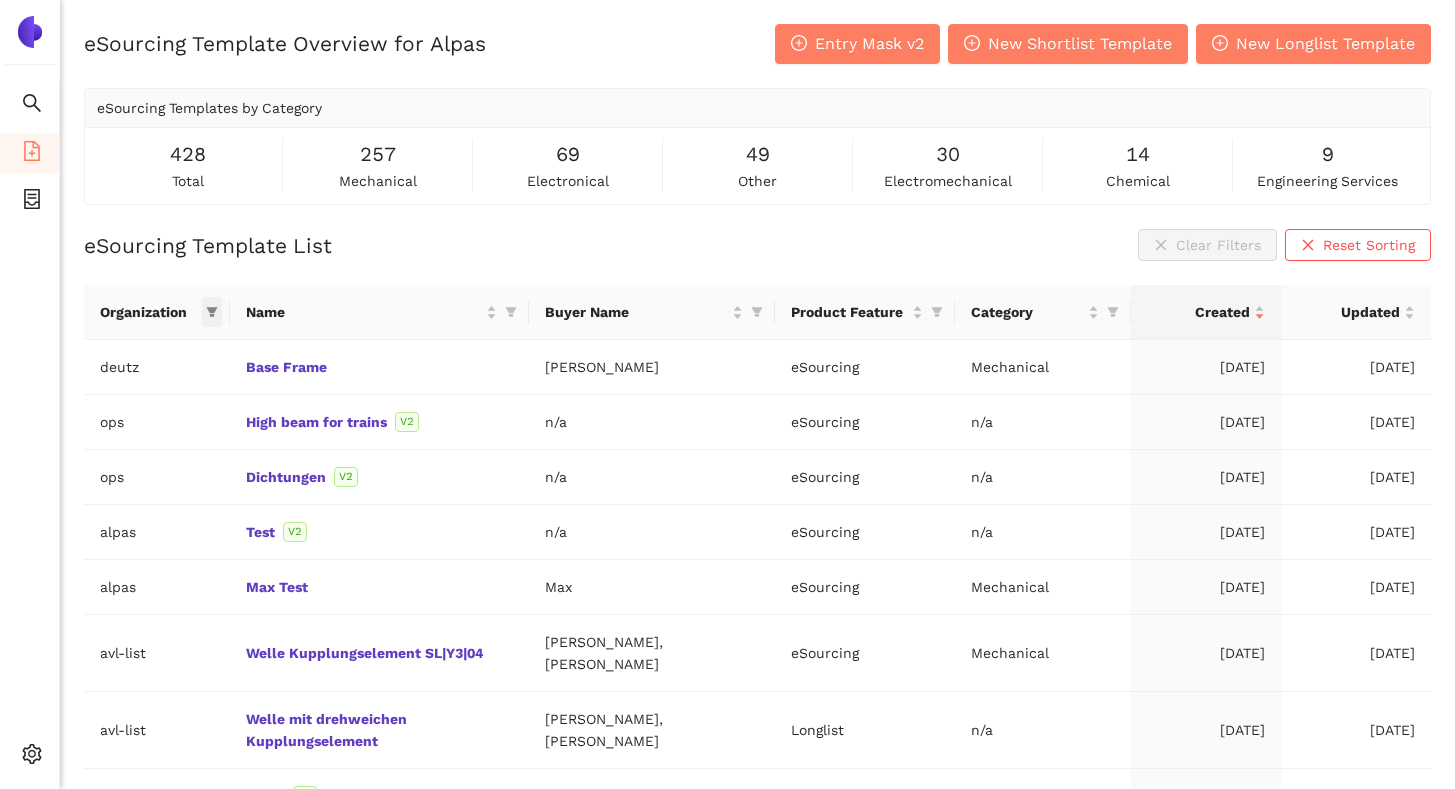 click 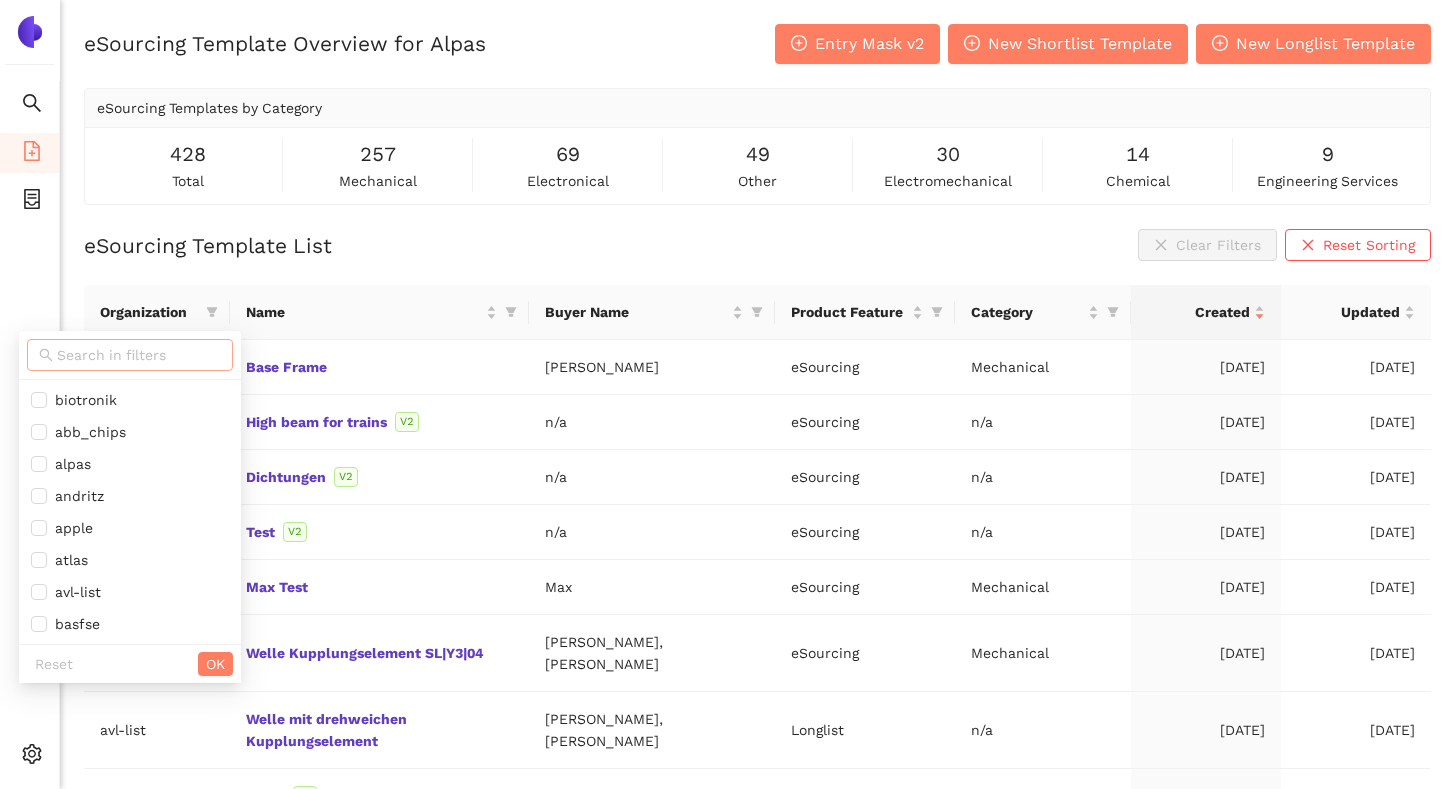 click at bounding box center (130, 355) 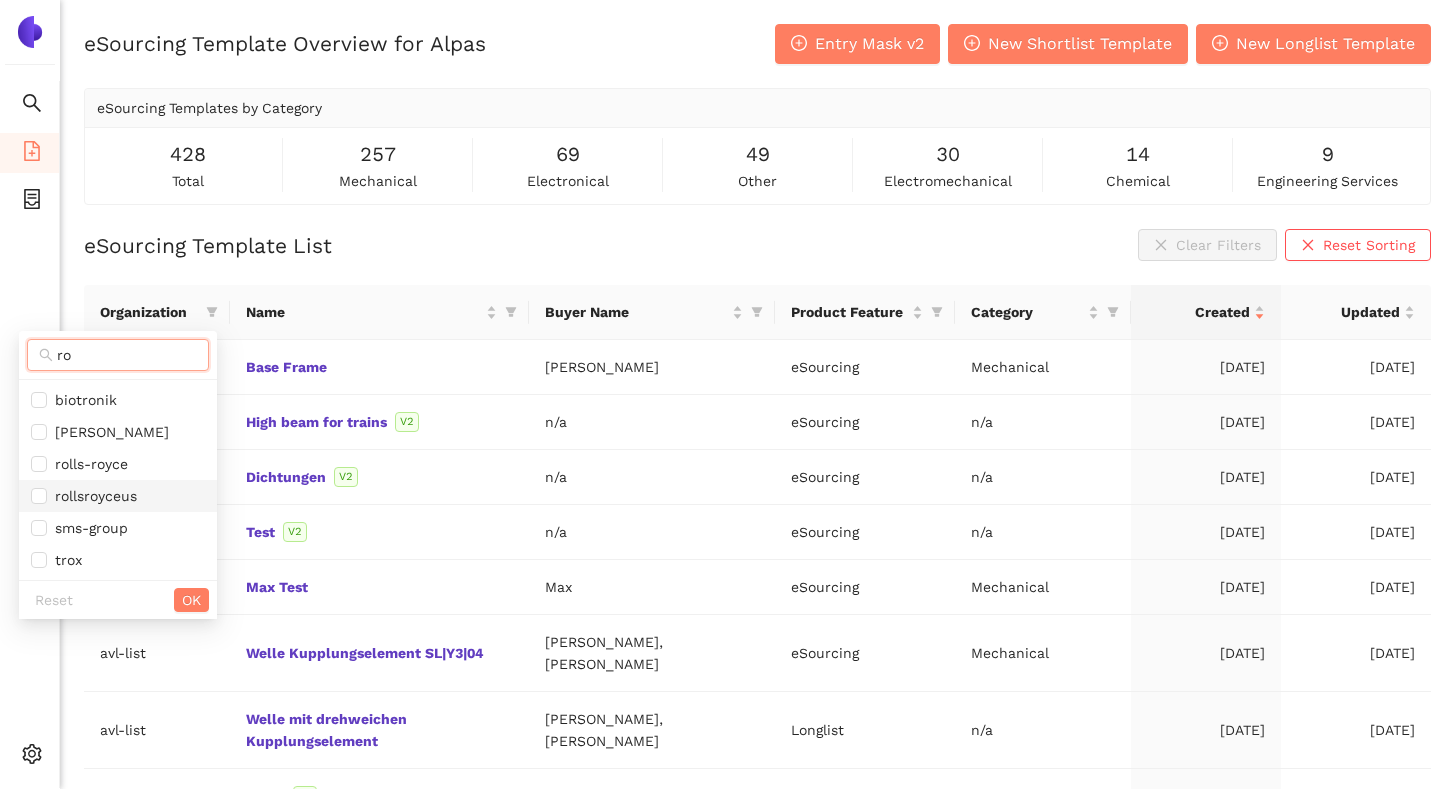type on "ro" 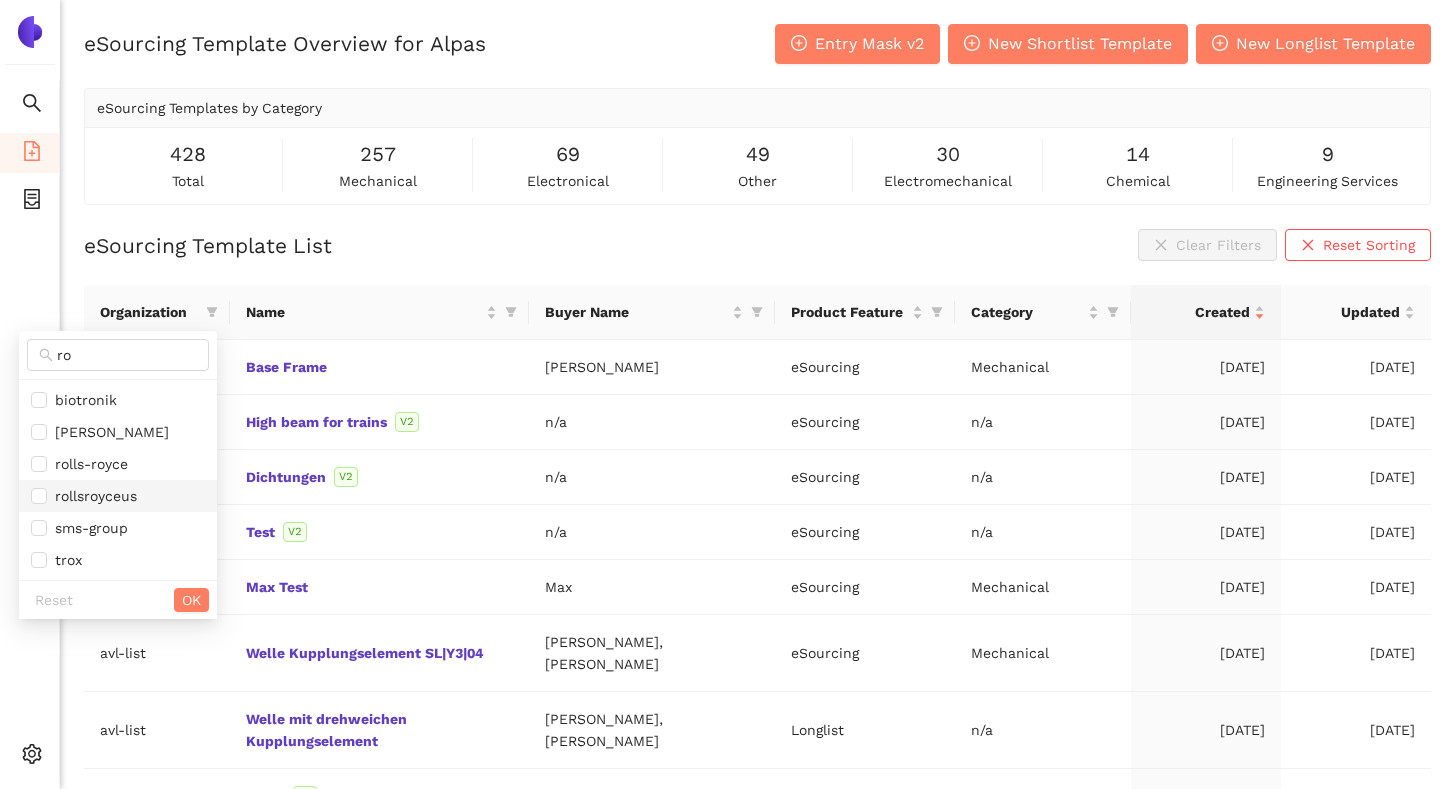 click on "rollsroyceus" at bounding box center (92, 496) 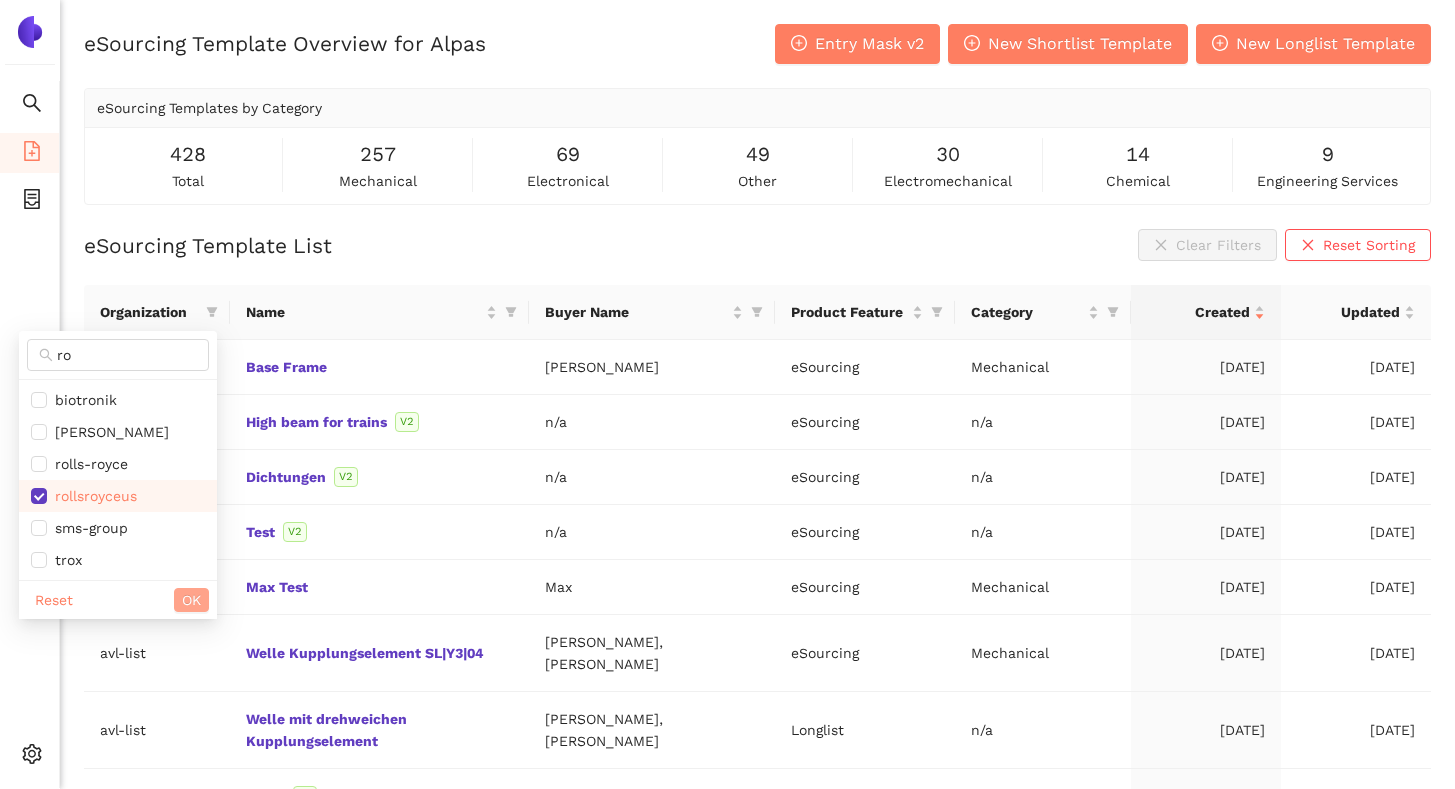 click on "OK" at bounding box center (191, 600) 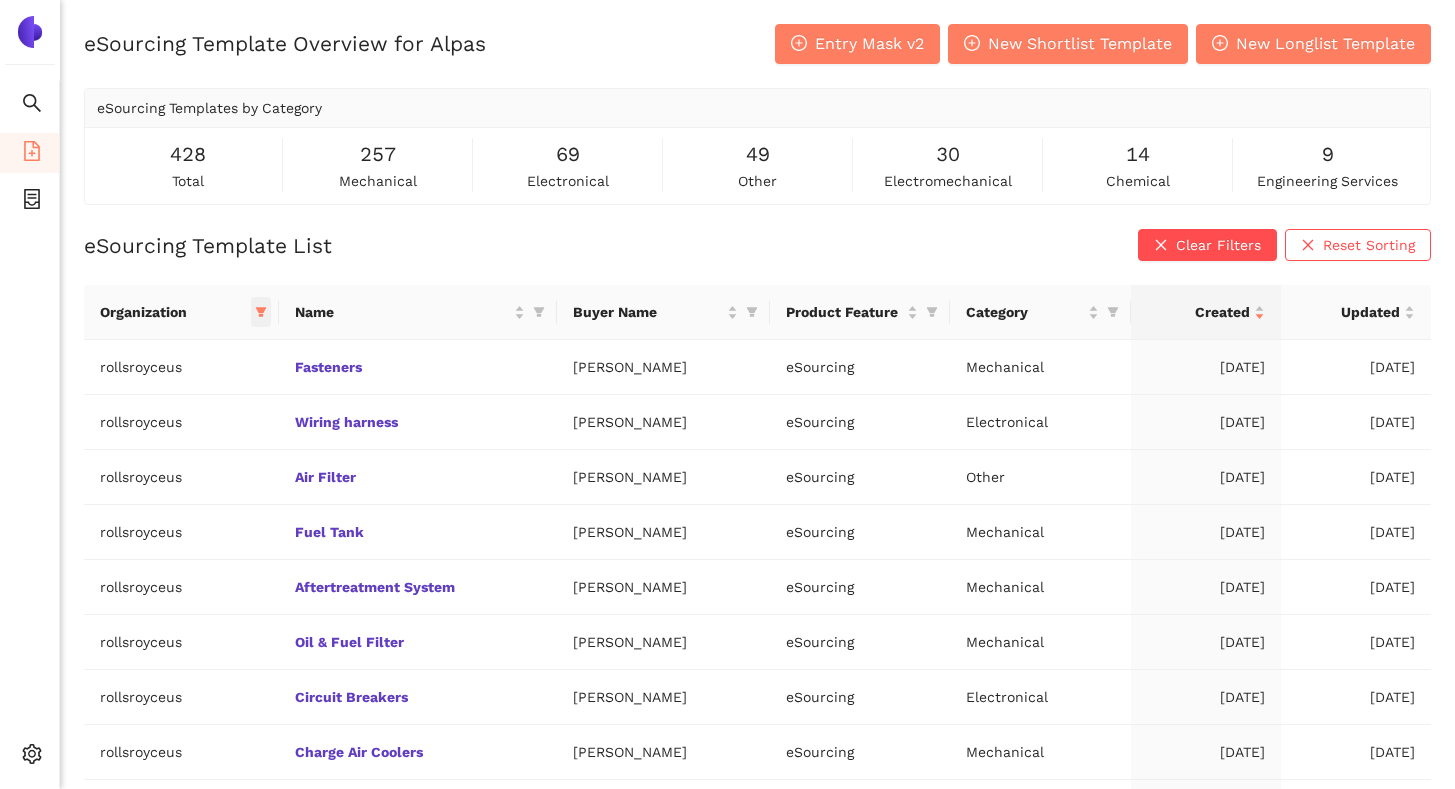 click 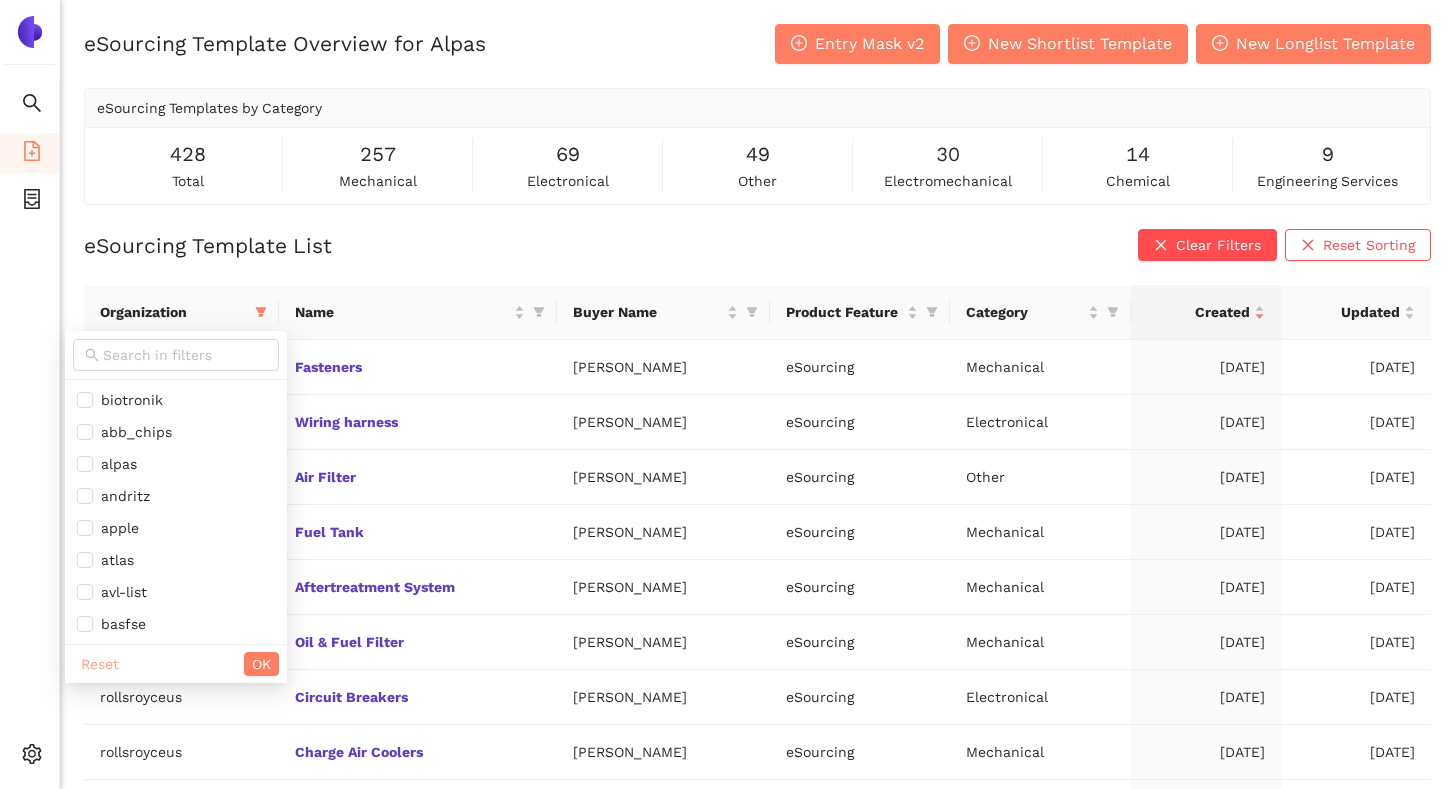 click on "Reset" at bounding box center (100, 664) 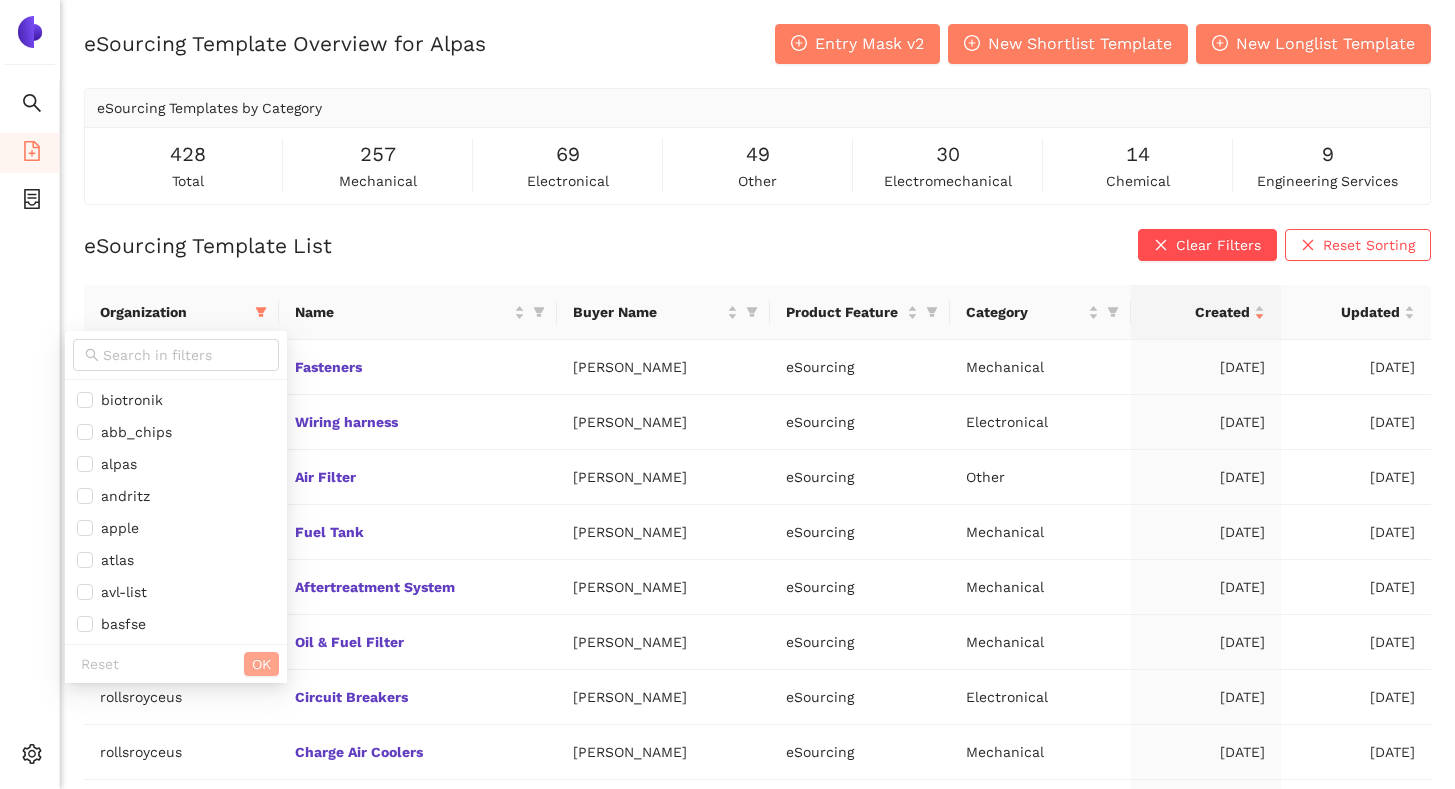 click on "OK" at bounding box center [261, 664] 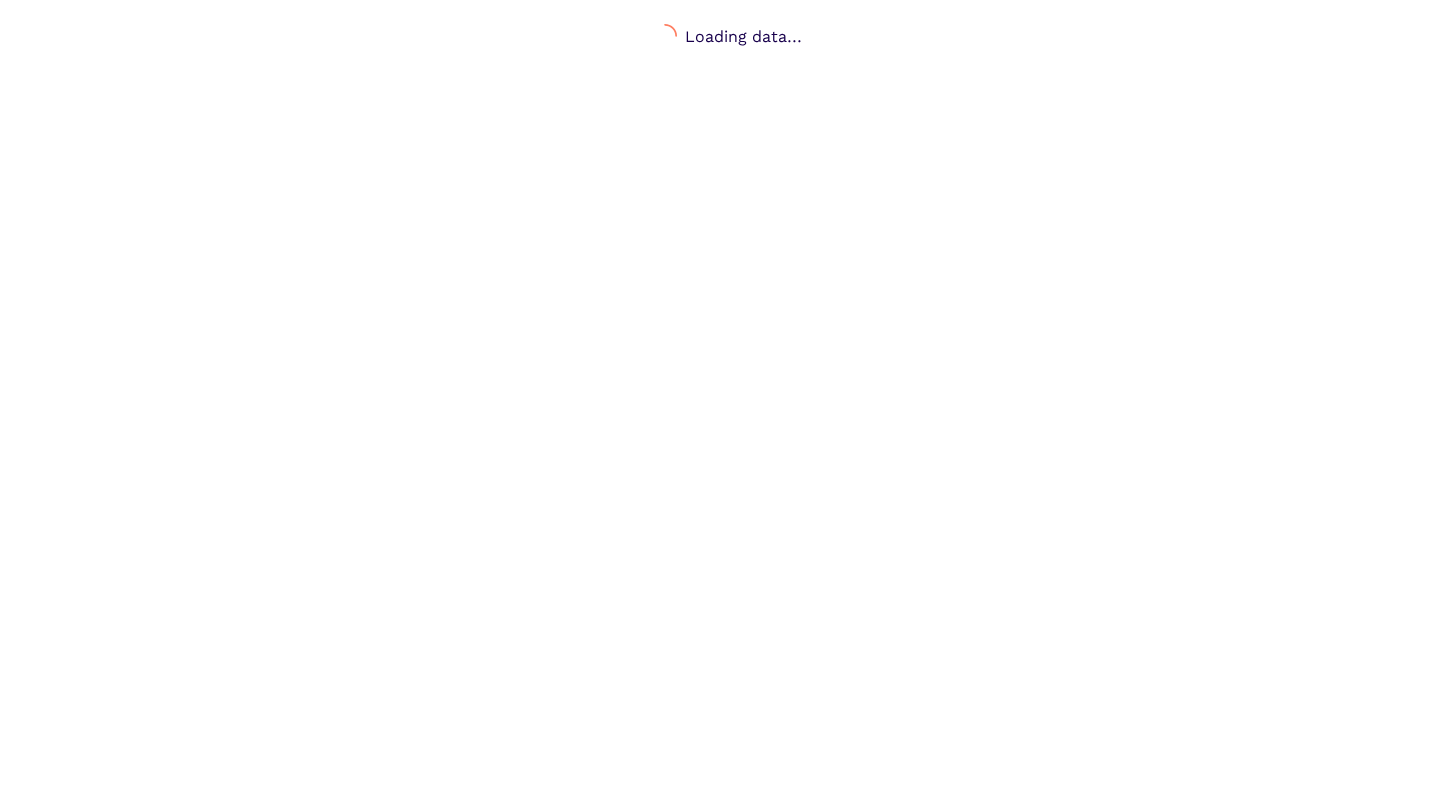 scroll, scrollTop: 0, scrollLeft: 0, axis: both 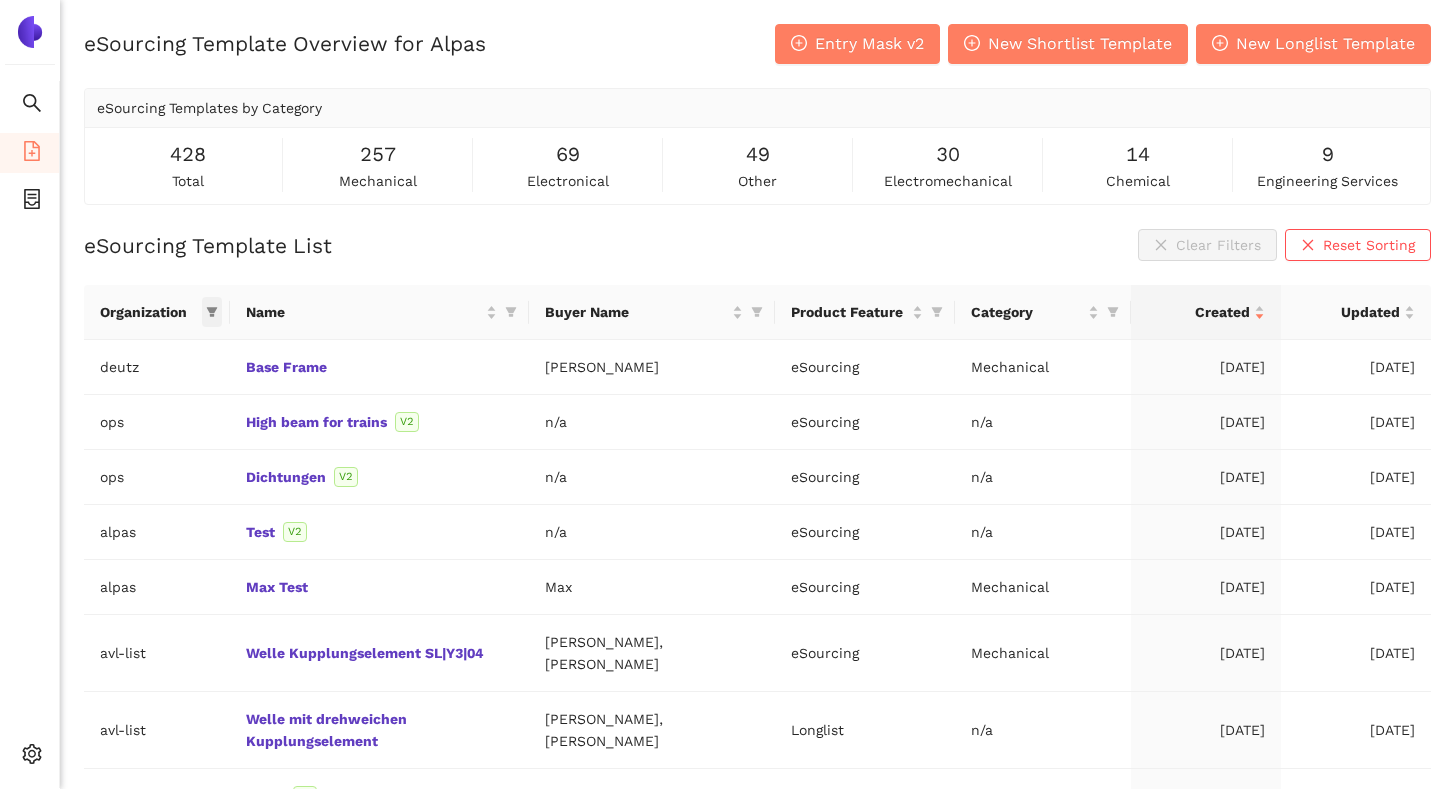 click 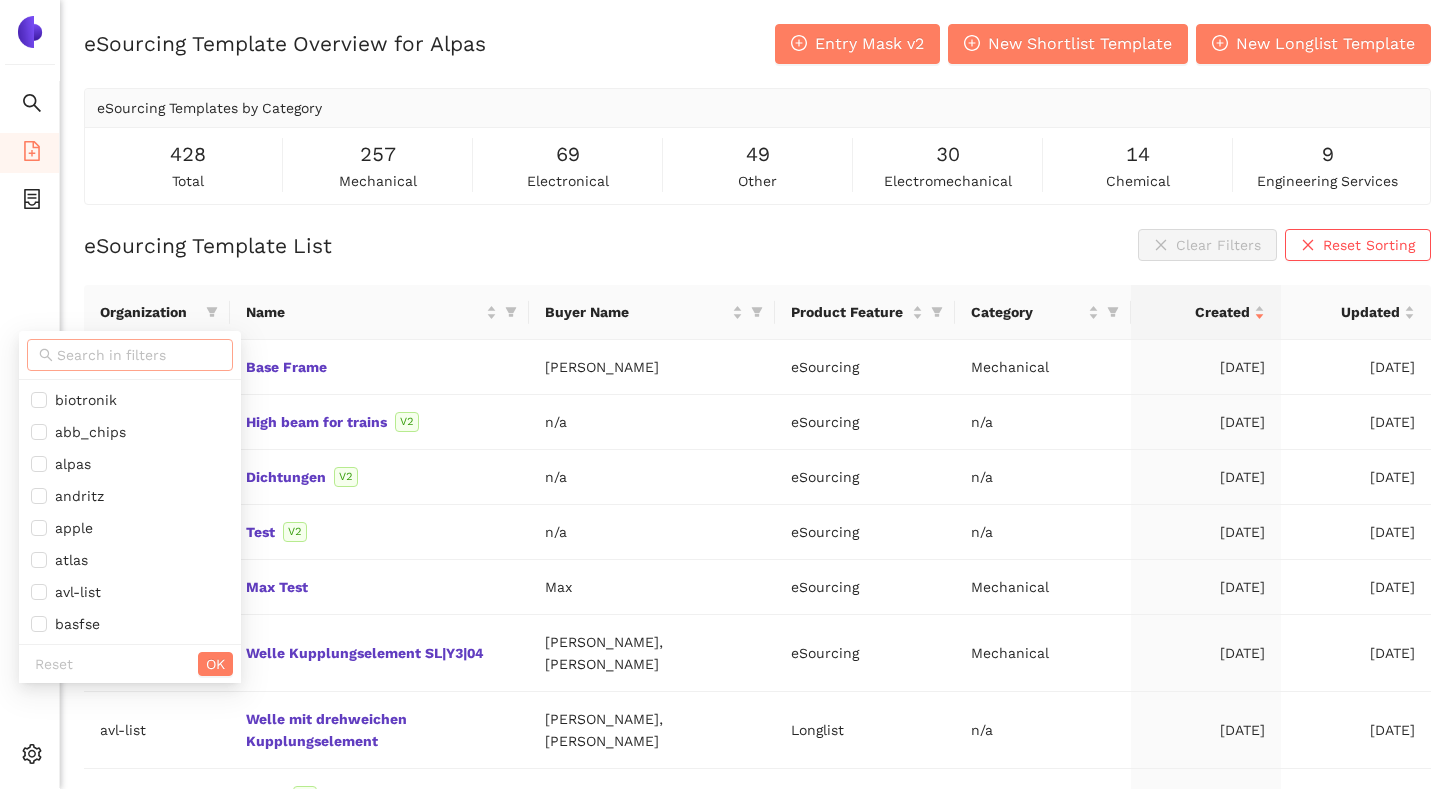 click at bounding box center (139, 355) 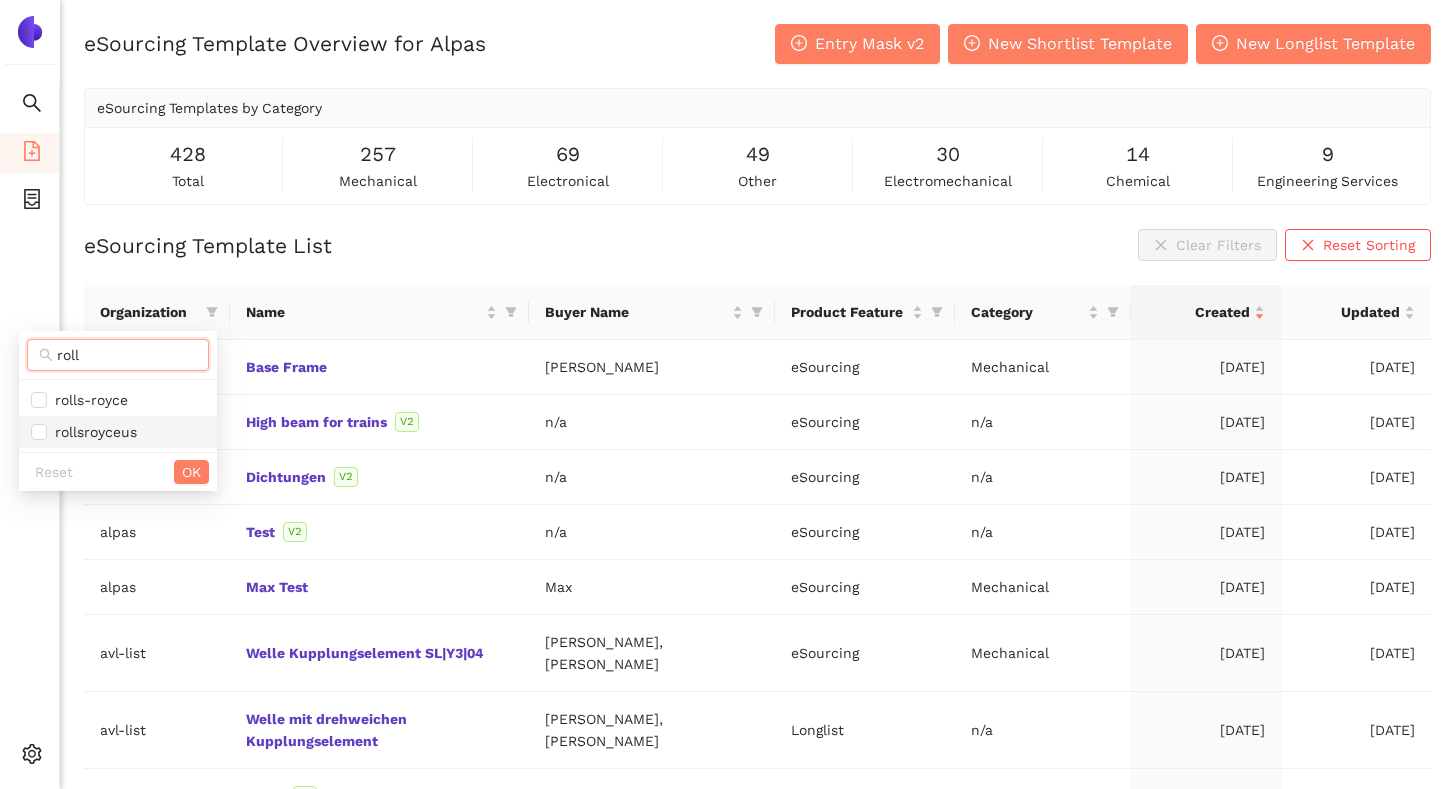 type on "roll" 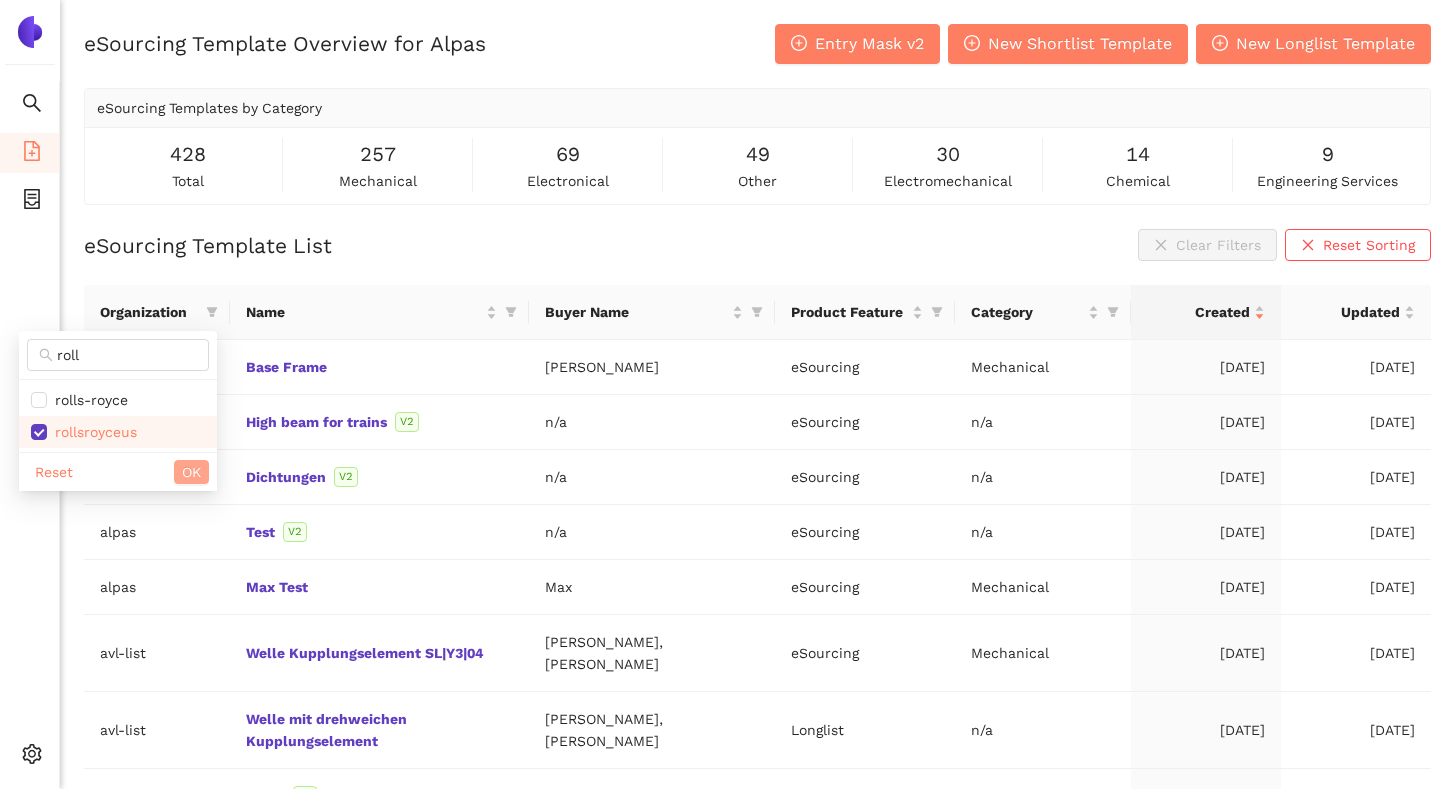 click on "OK" at bounding box center (191, 472) 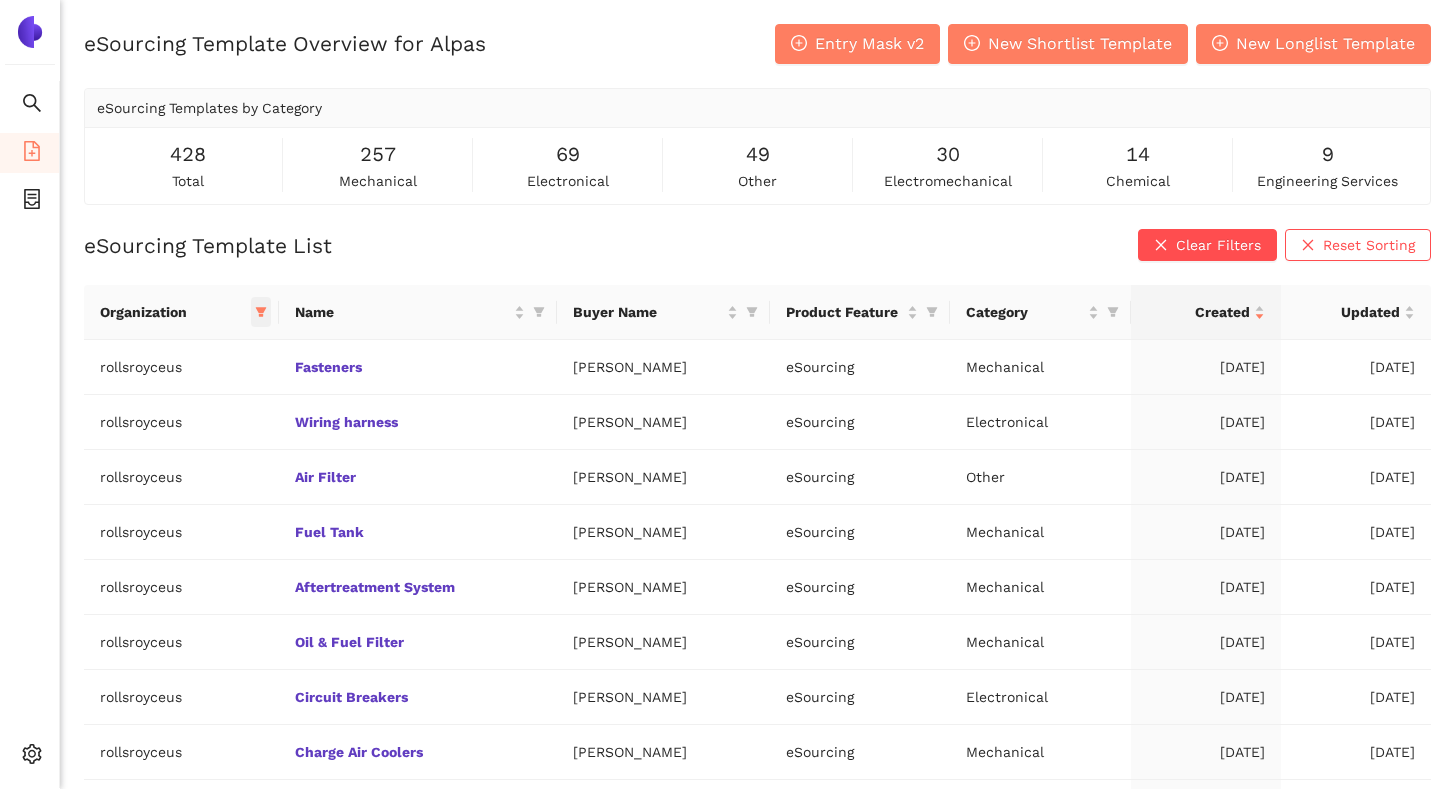 click 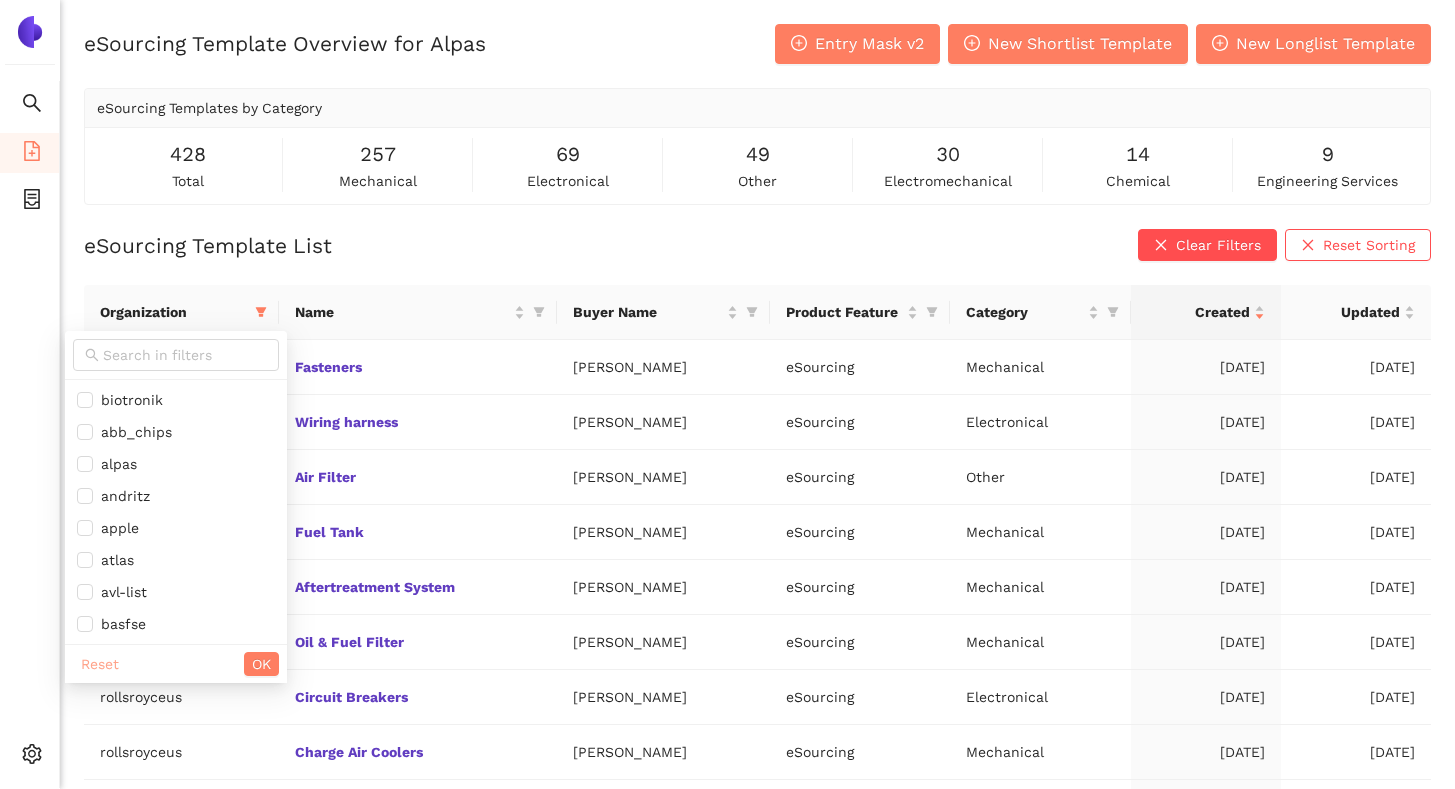 click on "Reset" at bounding box center [100, 664] 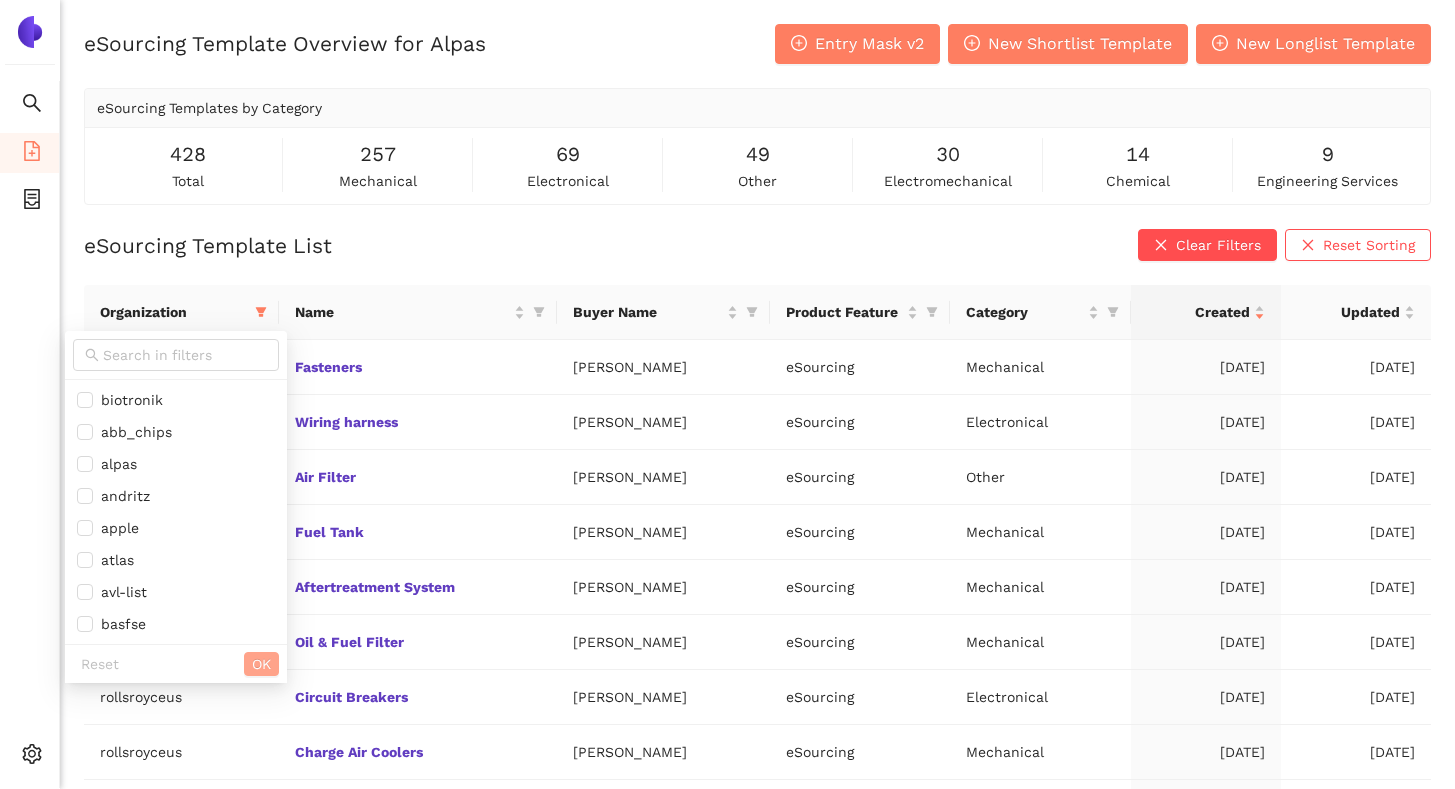 click on "OK" at bounding box center (261, 664) 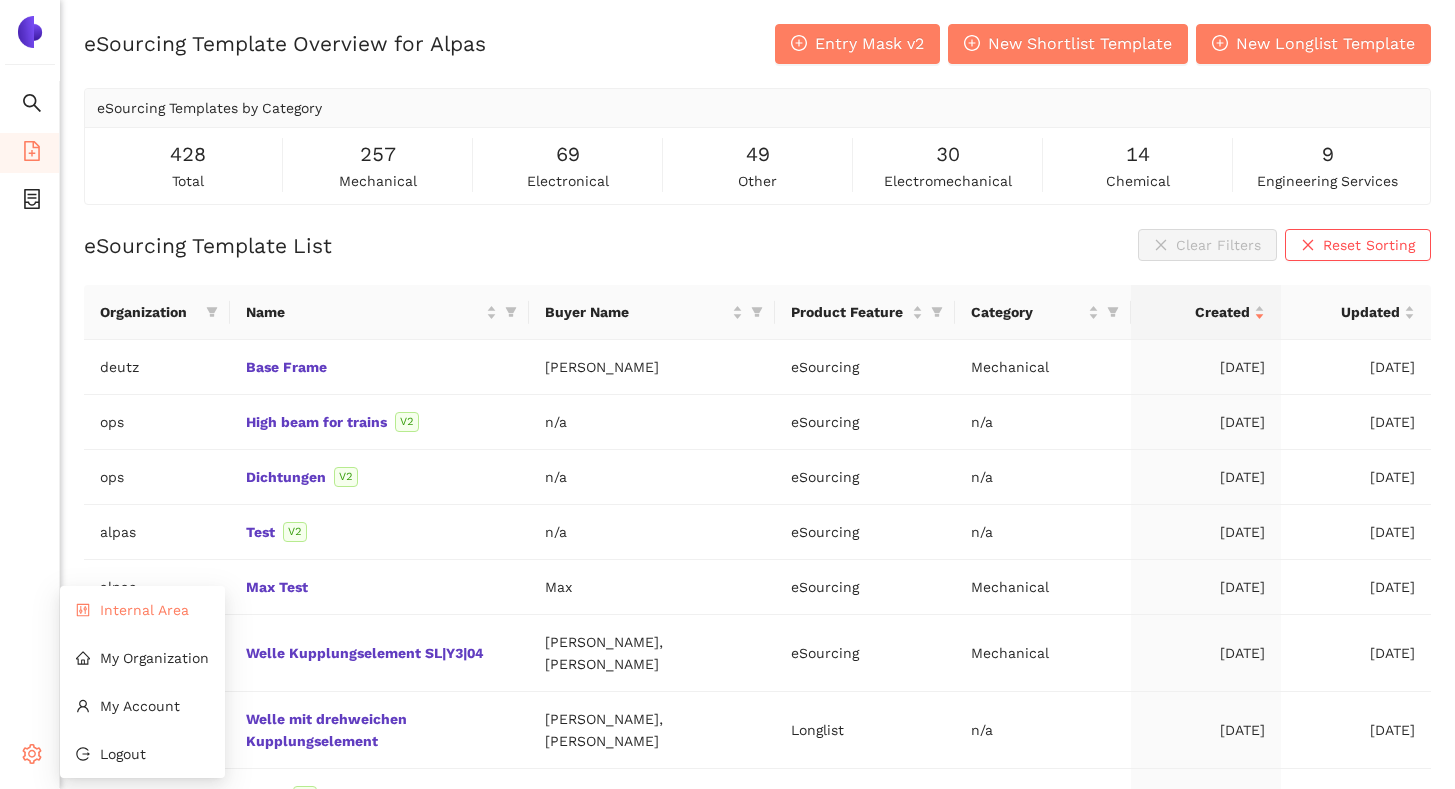 click on "Internal Area" at bounding box center [144, 610] 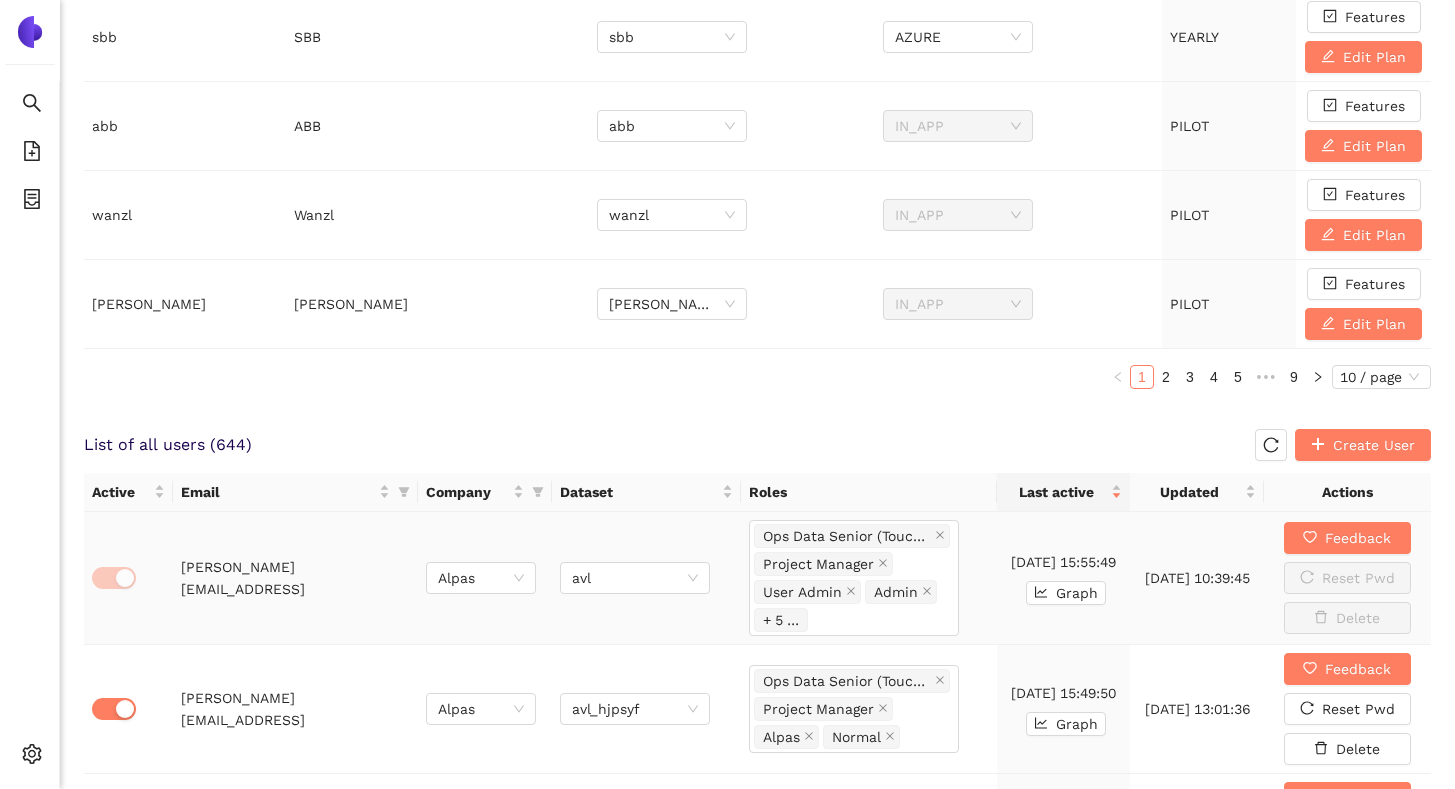 scroll, scrollTop: 906, scrollLeft: 0, axis: vertical 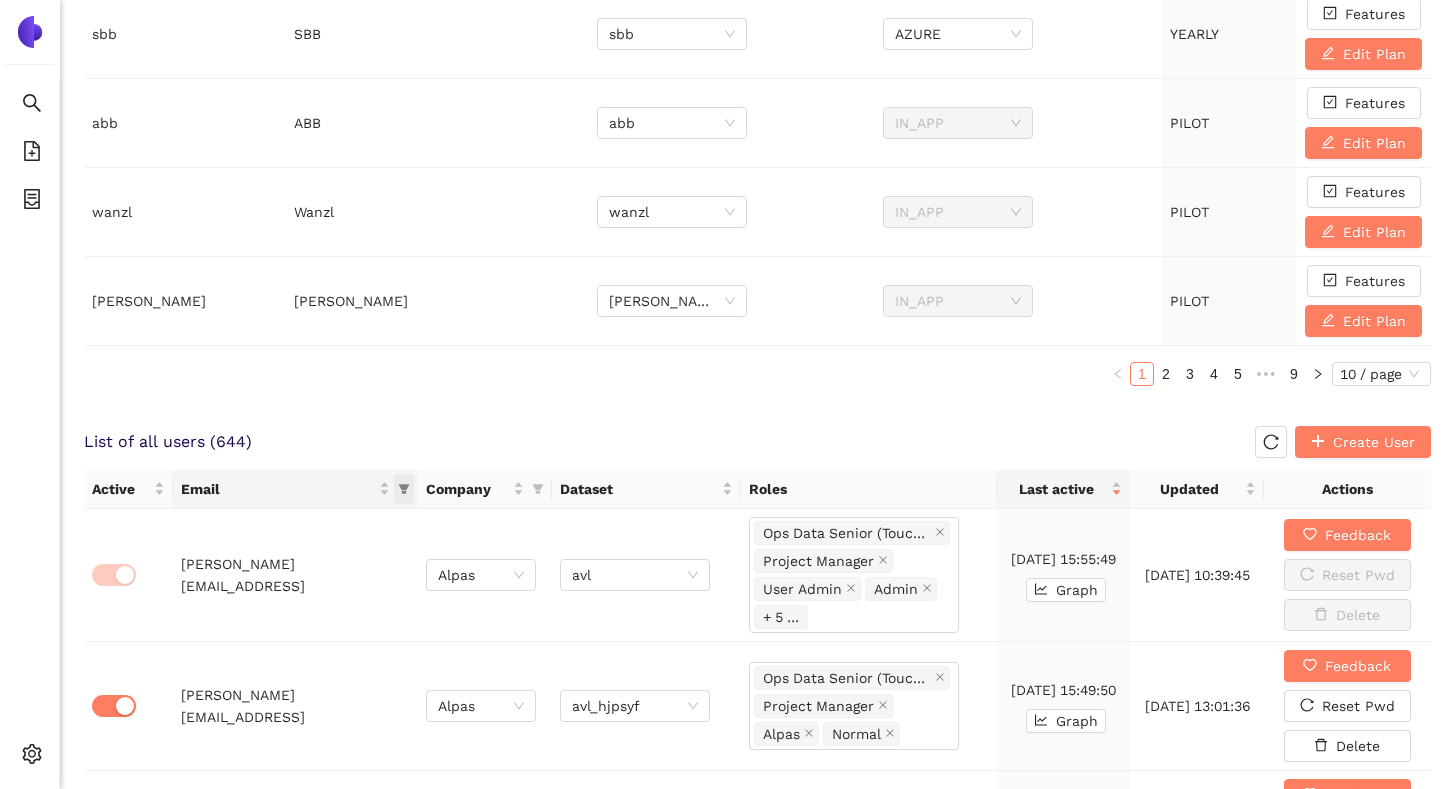 click 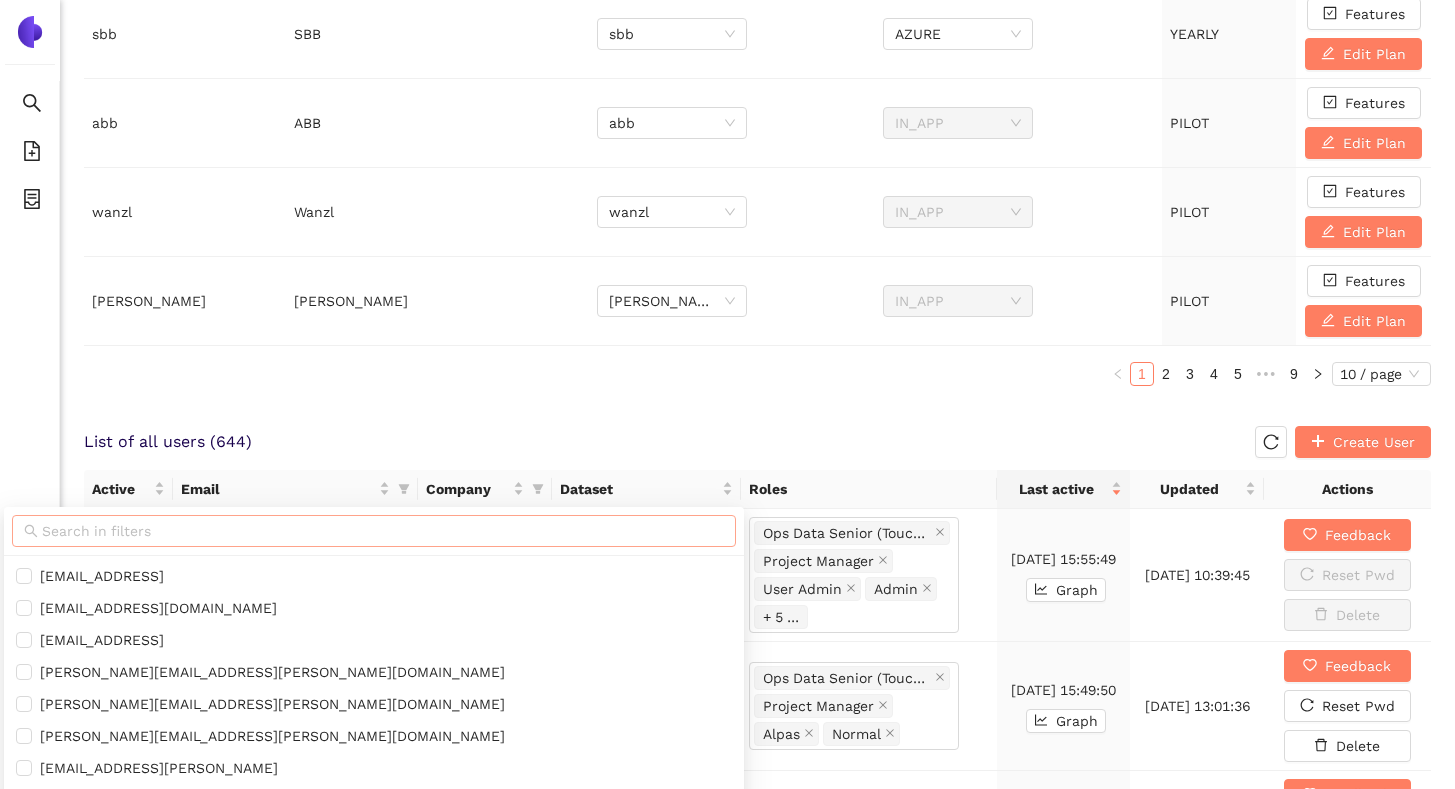 click at bounding box center [383, 531] 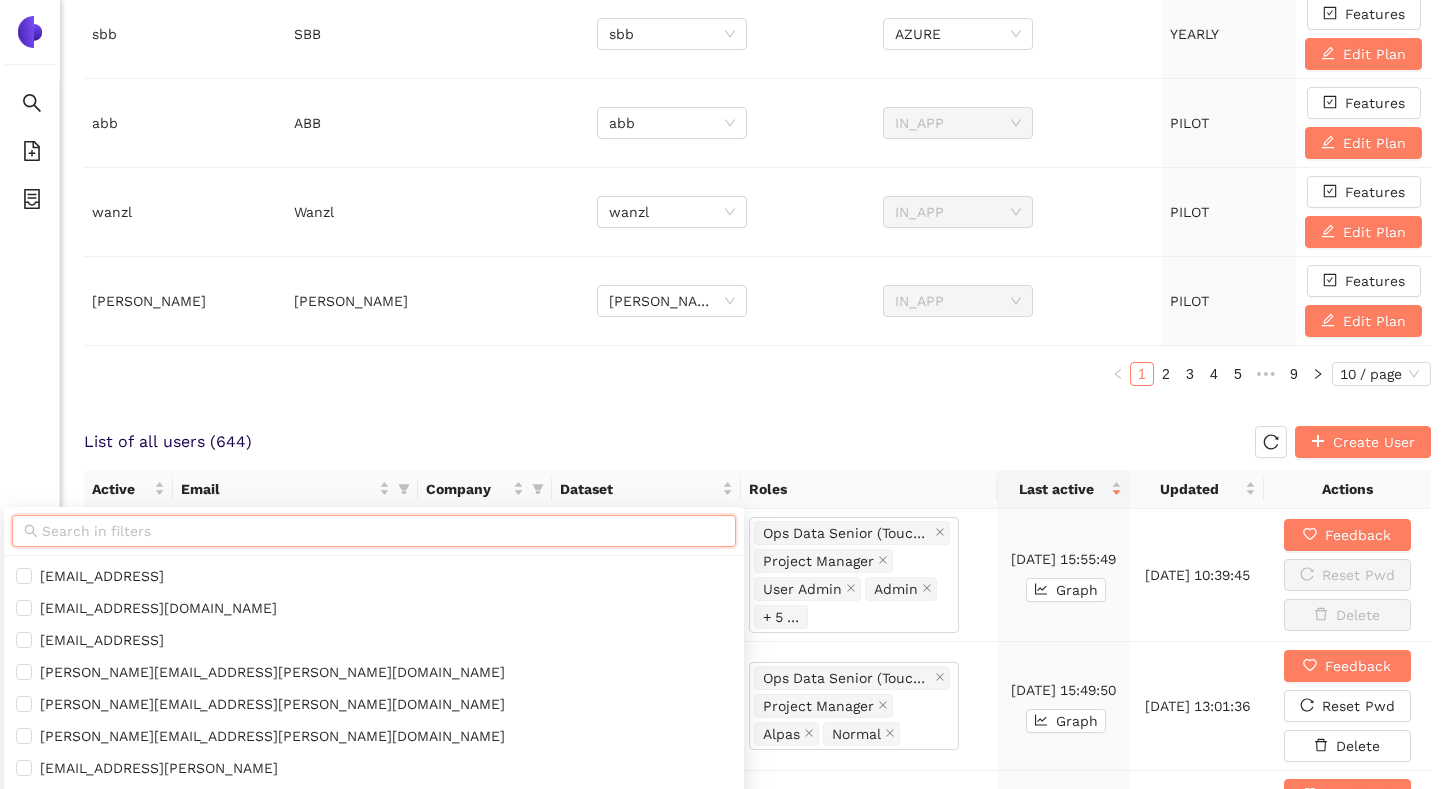 paste on "[PERSON_NAME][EMAIL_ADDRESS][PERSON_NAME][DOMAIN_NAME]" 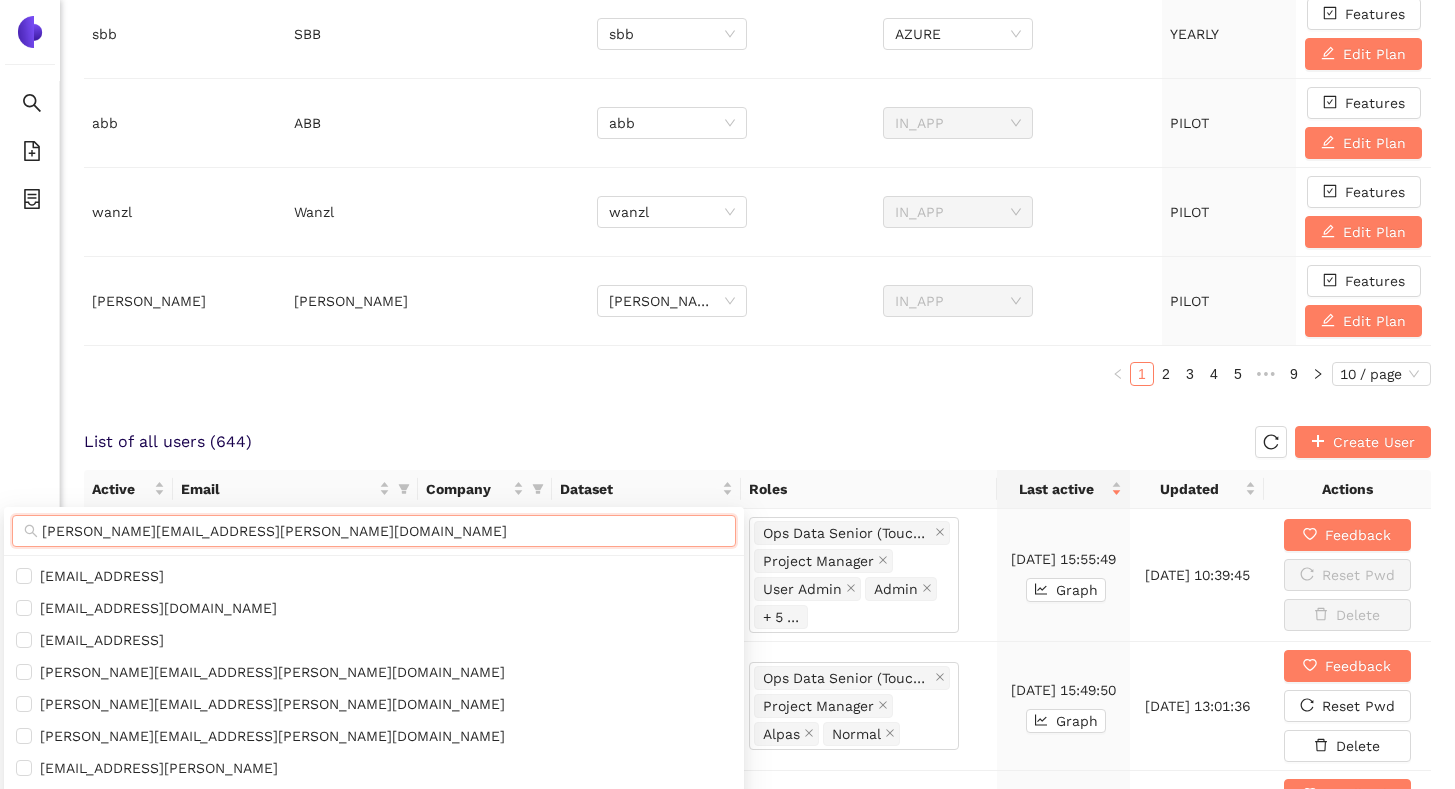 scroll, scrollTop: 0, scrollLeft: 10, axis: horizontal 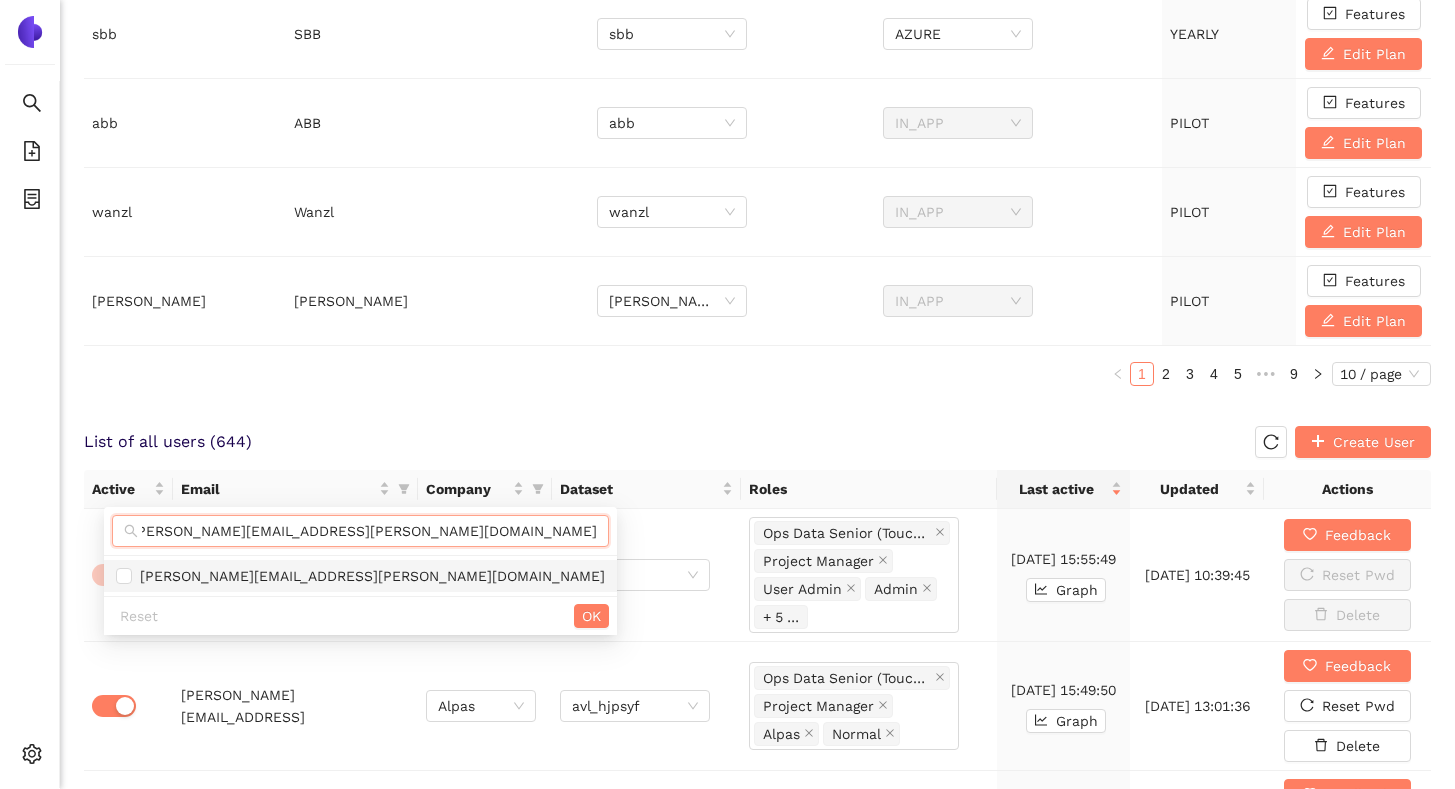 type on "[PERSON_NAME][EMAIL_ADDRESS][PERSON_NAME][DOMAIN_NAME]" 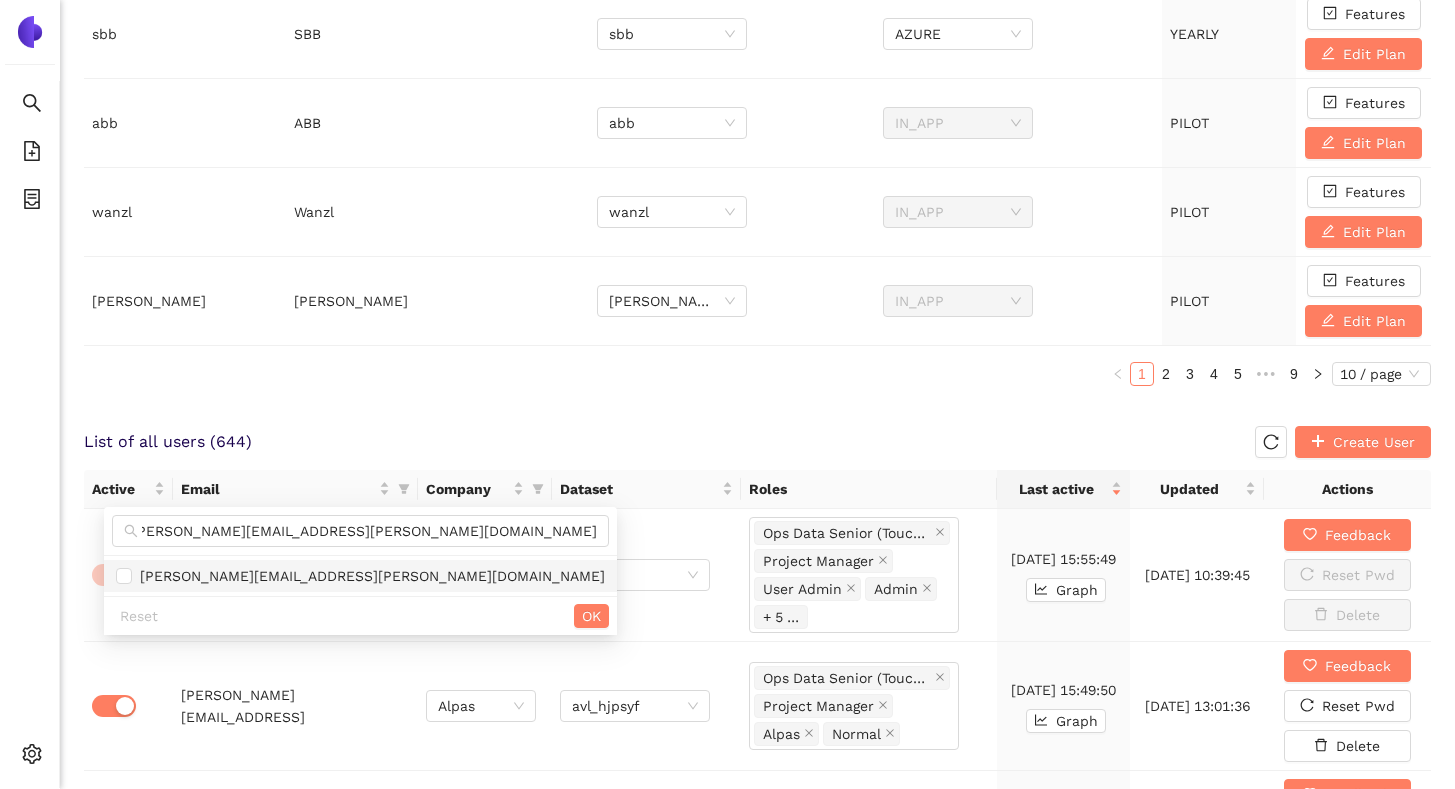 click on "[PERSON_NAME][EMAIL_ADDRESS][PERSON_NAME][DOMAIN_NAME]" at bounding box center (360, 576) 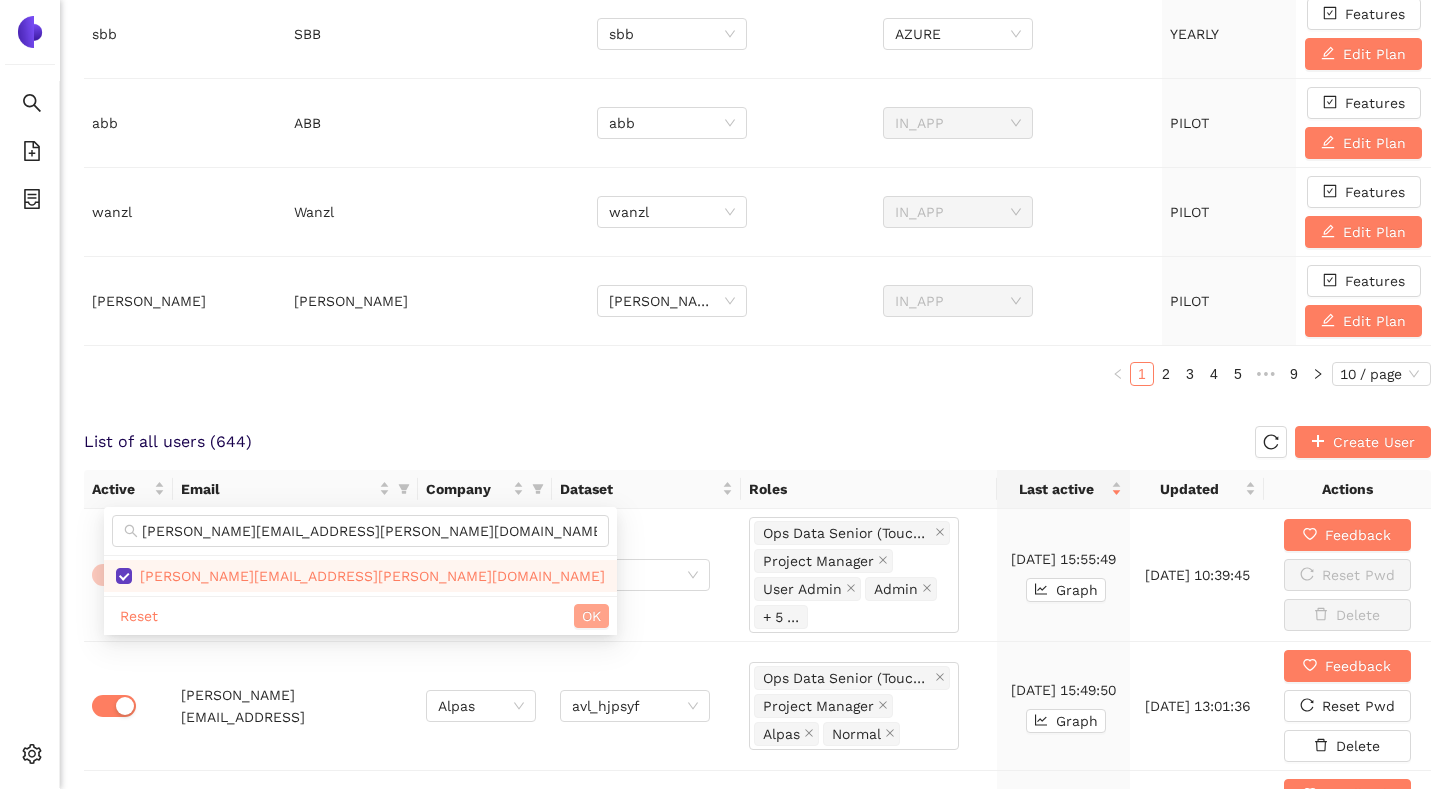 click on "OK" at bounding box center (591, 616) 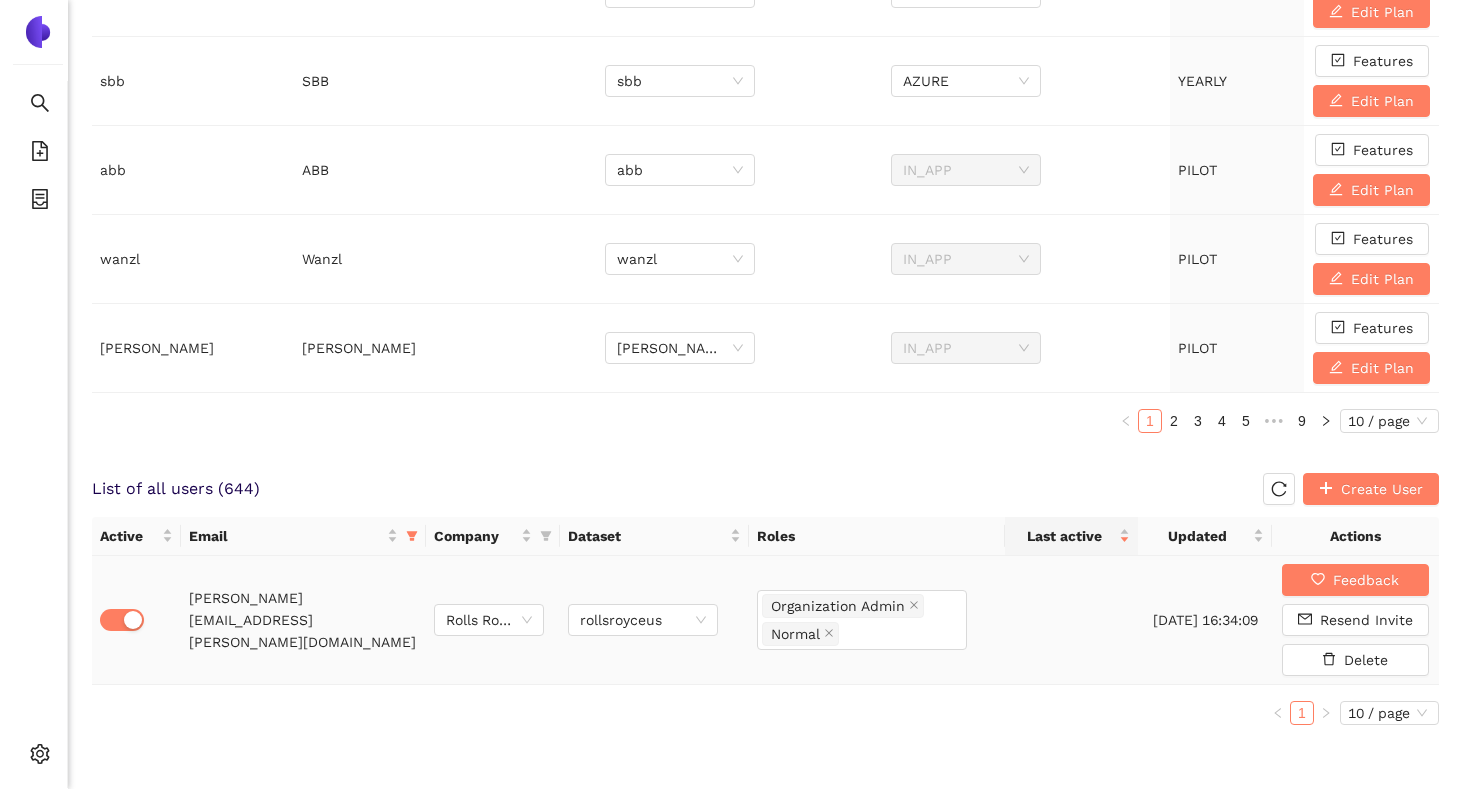 scroll, scrollTop: 858, scrollLeft: 0, axis: vertical 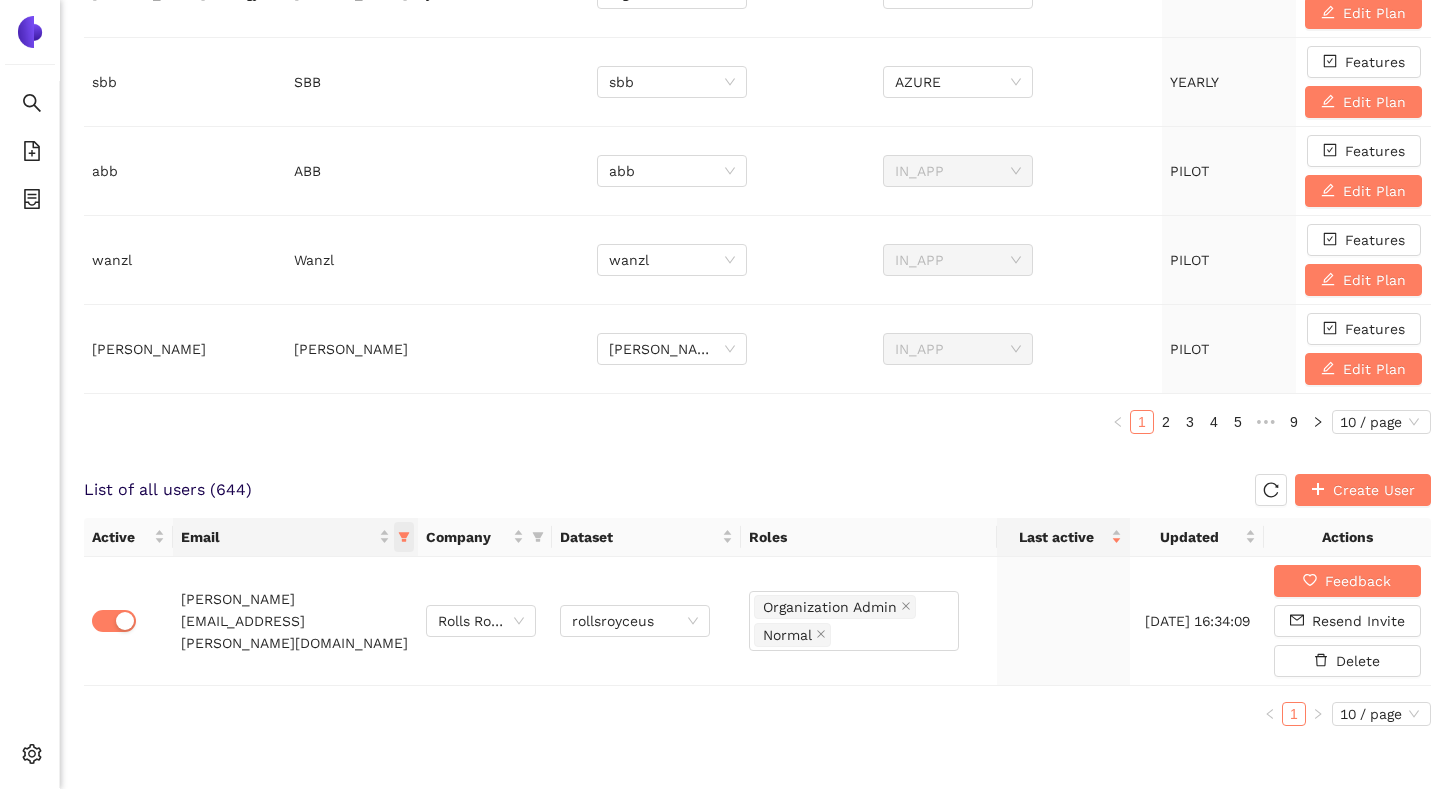 click 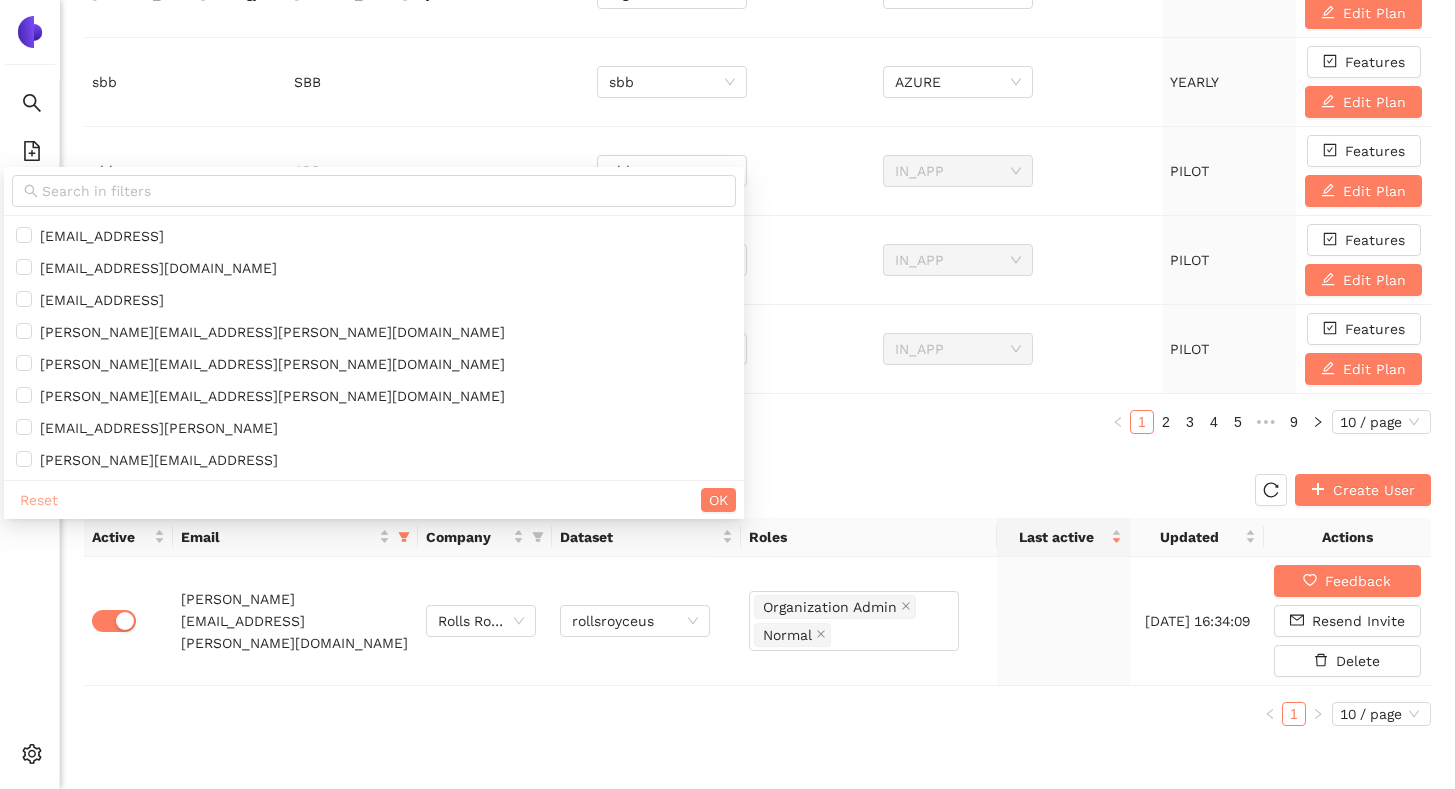 click on "Reset" at bounding box center [39, 500] 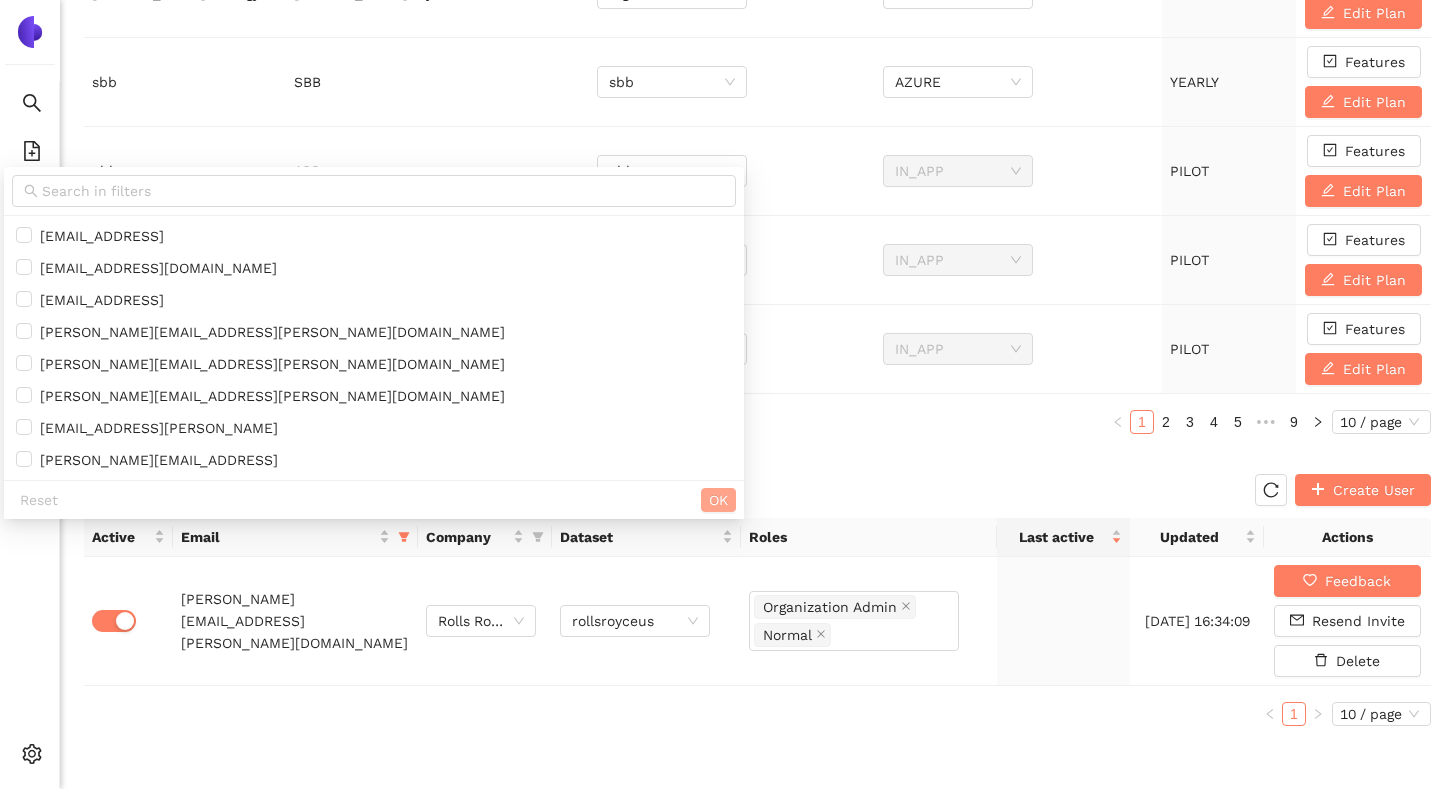 click on "OK" at bounding box center (718, 500) 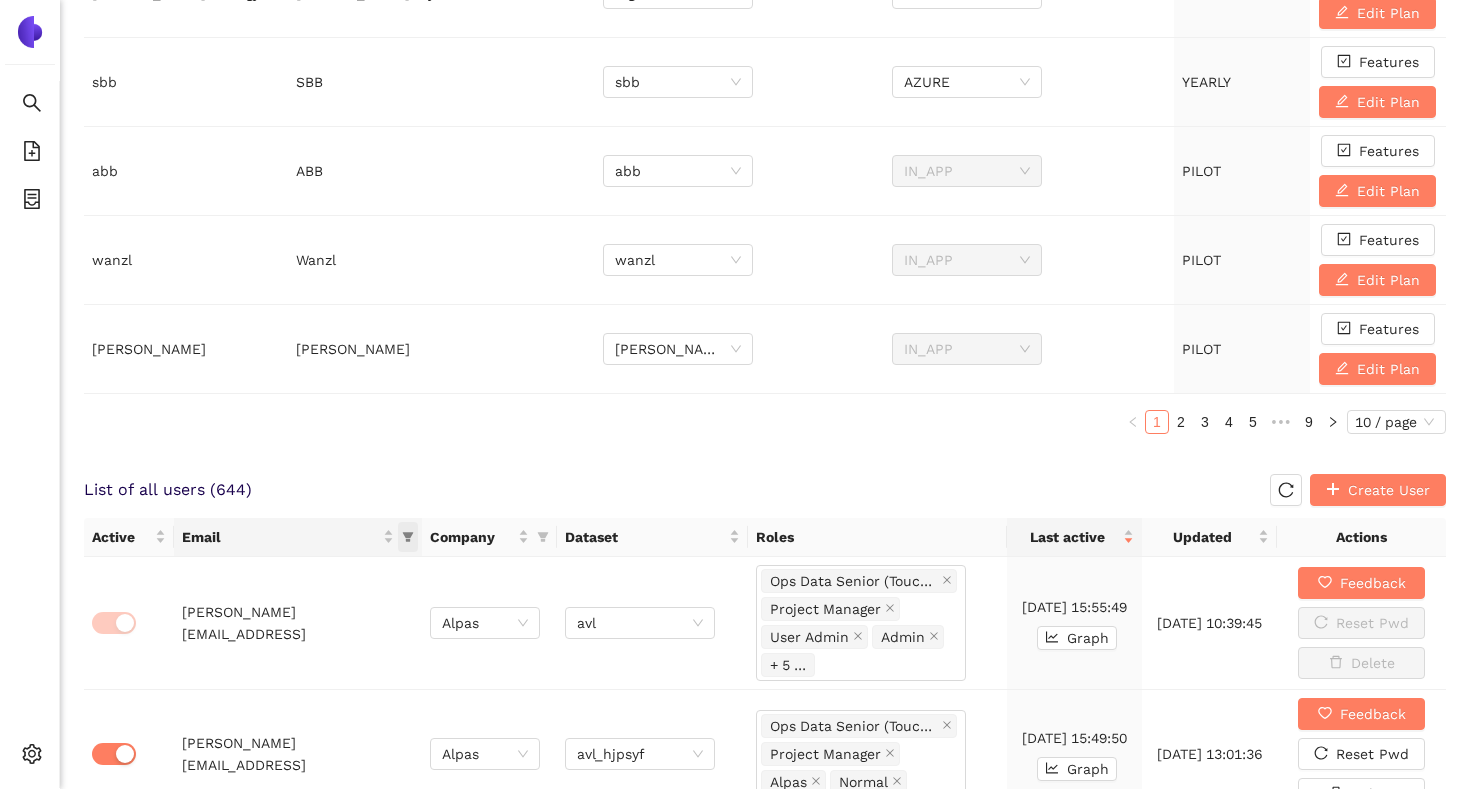 click 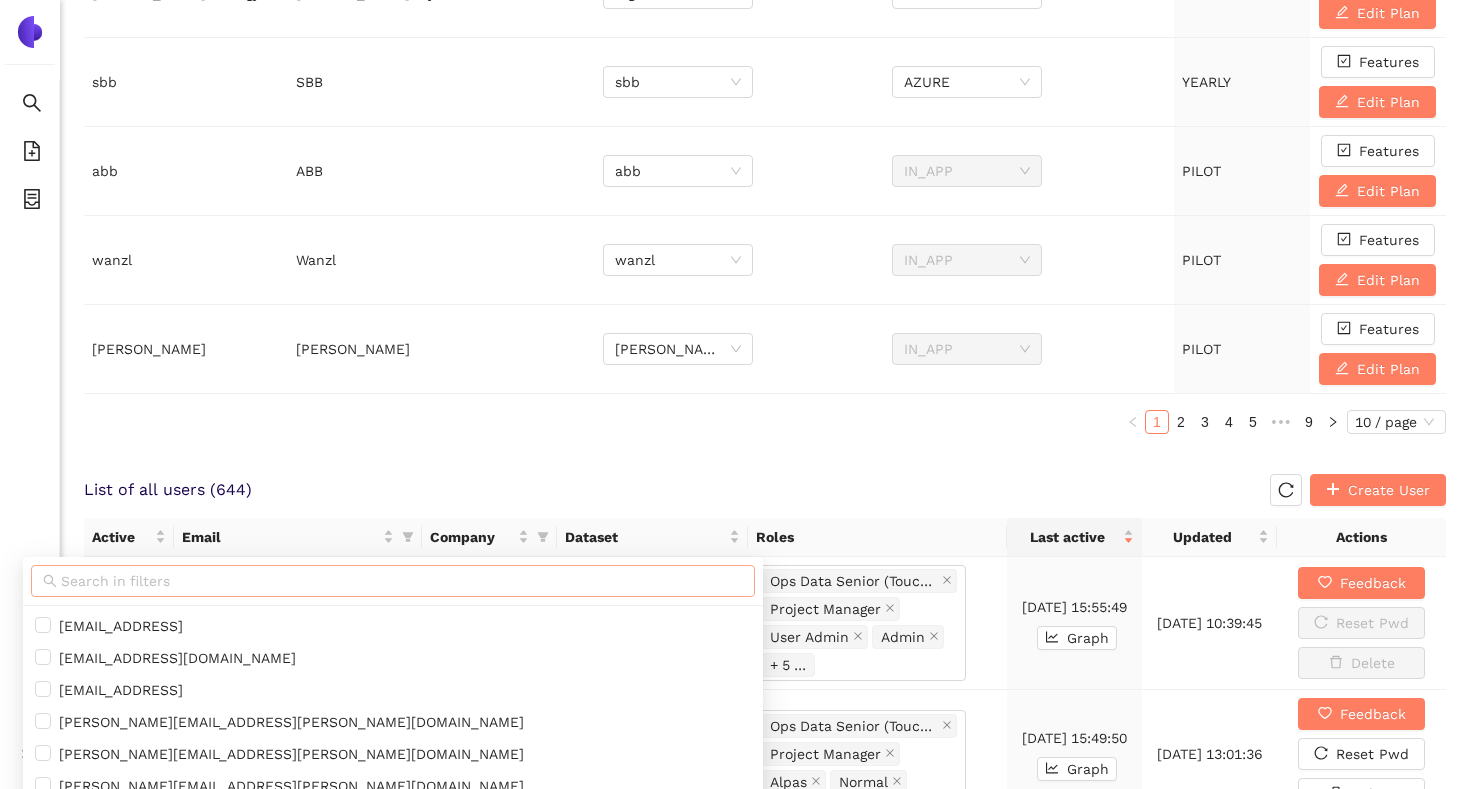 click at bounding box center (402, 581) 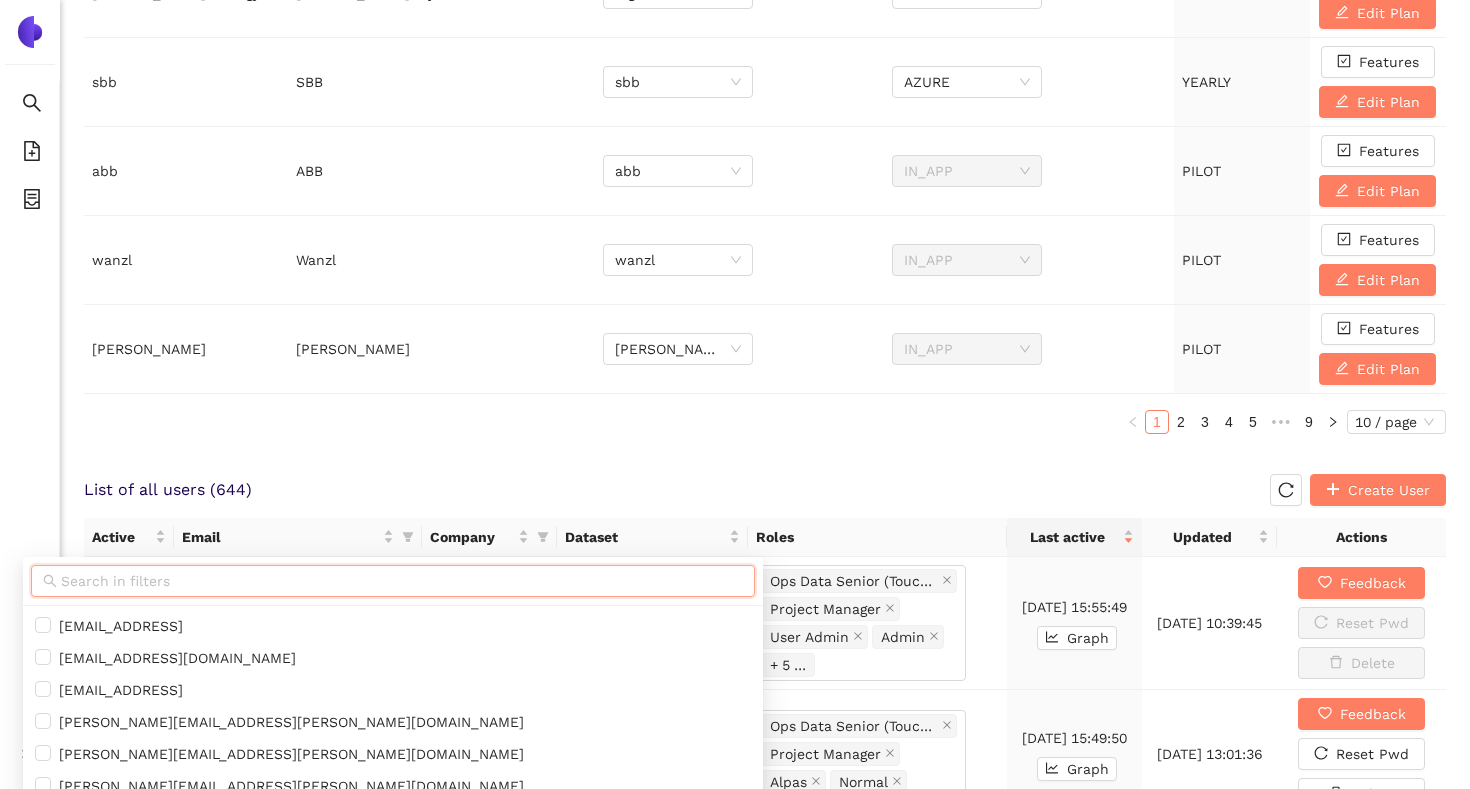 paste on "[PERSON_NAME][EMAIL_ADDRESS][PERSON_NAME][DOMAIN_NAME]" 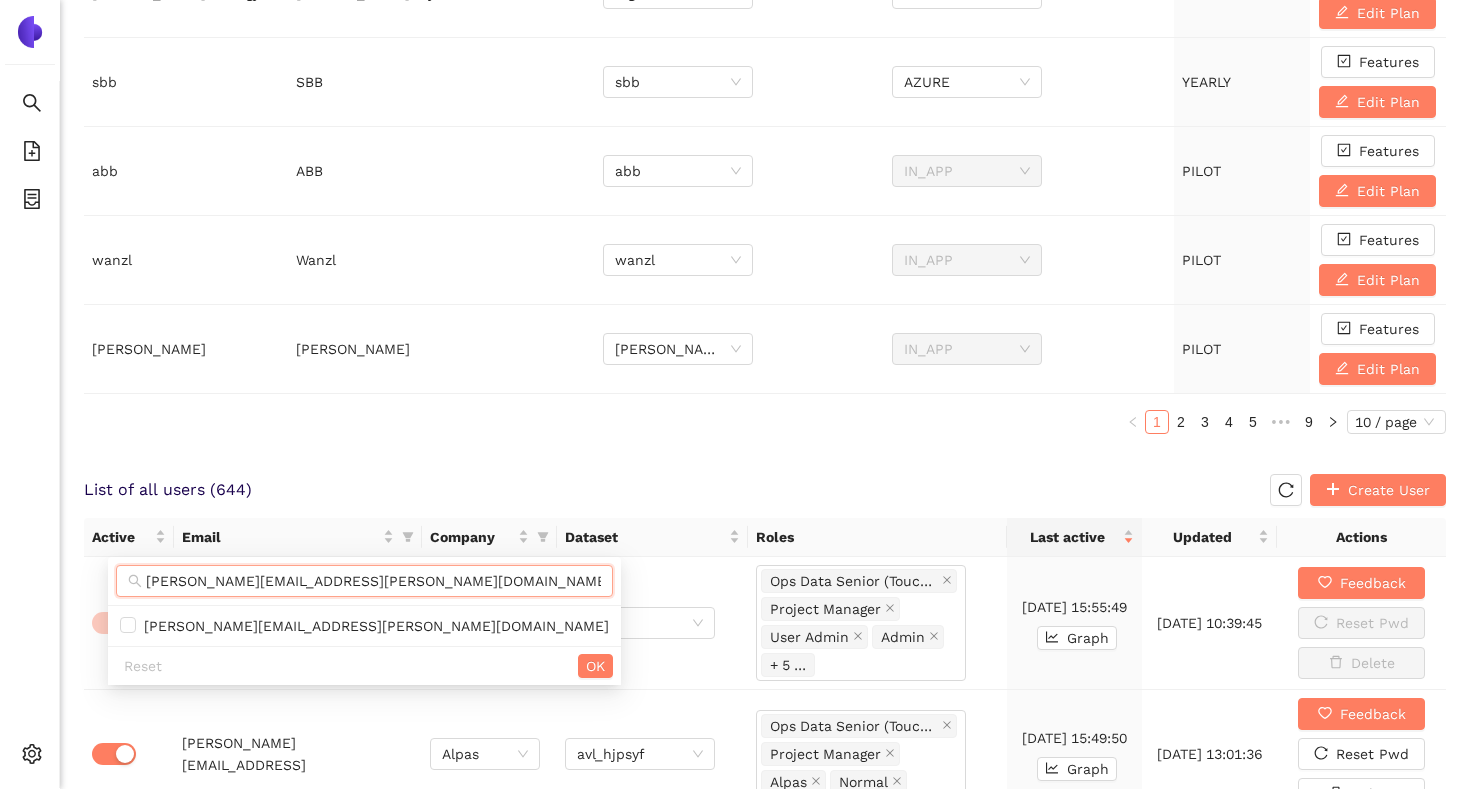 scroll, scrollTop: 0, scrollLeft: 10, axis: horizontal 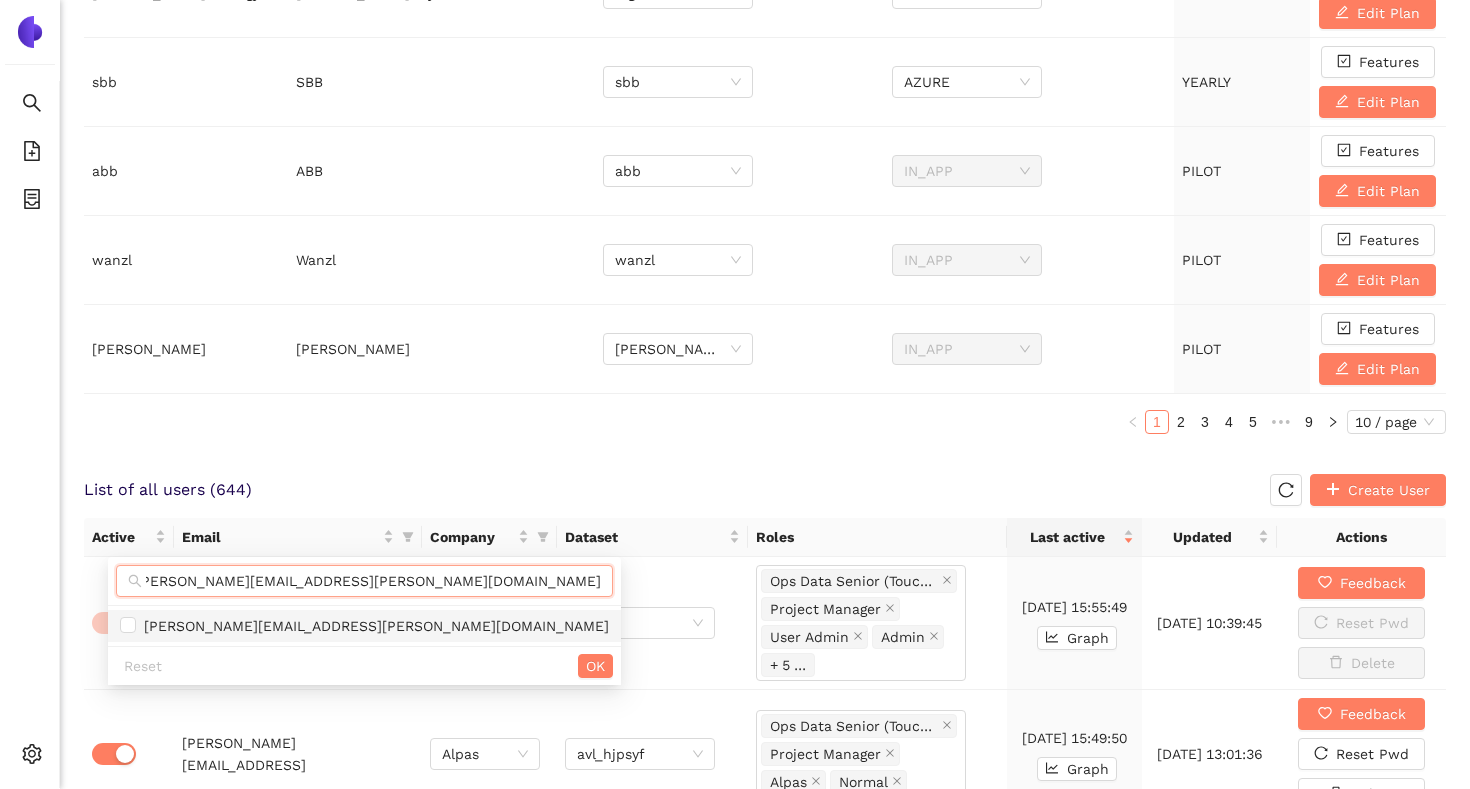 type on "[PERSON_NAME][EMAIL_ADDRESS][PERSON_NAME][DOMAIN_NAME]" 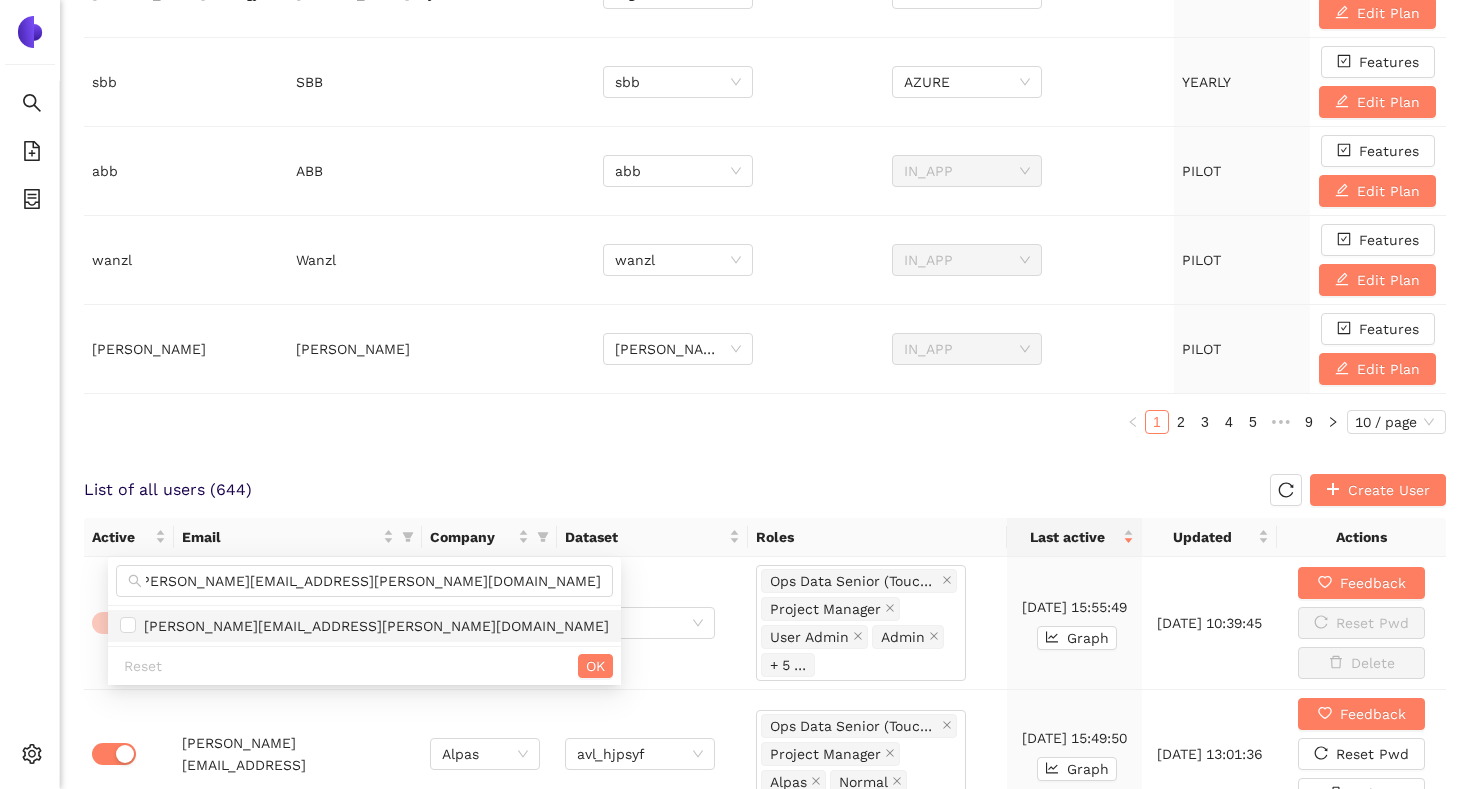 click on "[PERSON_NAME][EMAIL_ADDRESS][PERSON_NAME][DOMAIN_NAME]" at bounding box center [372, 626] 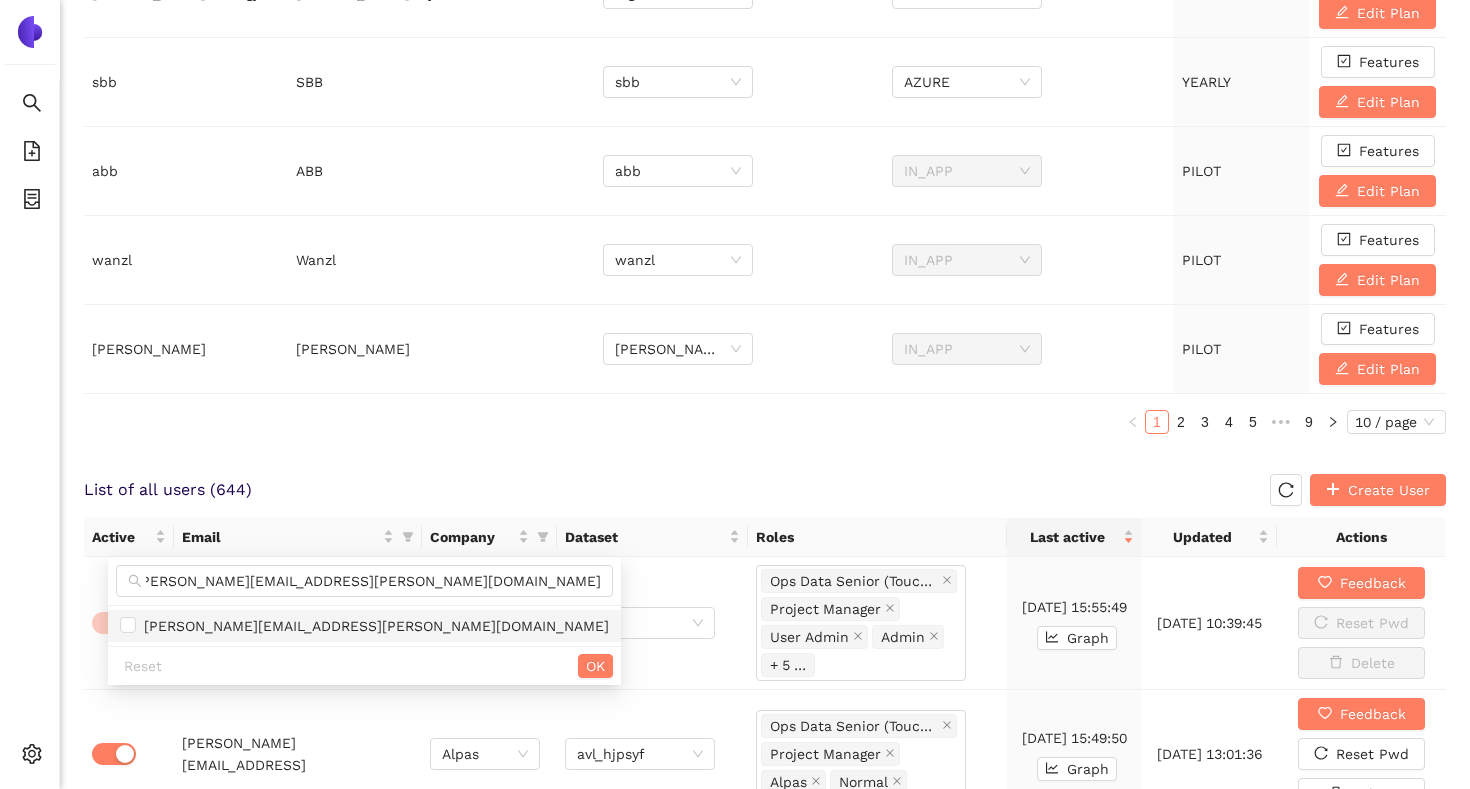checkbox on "true" 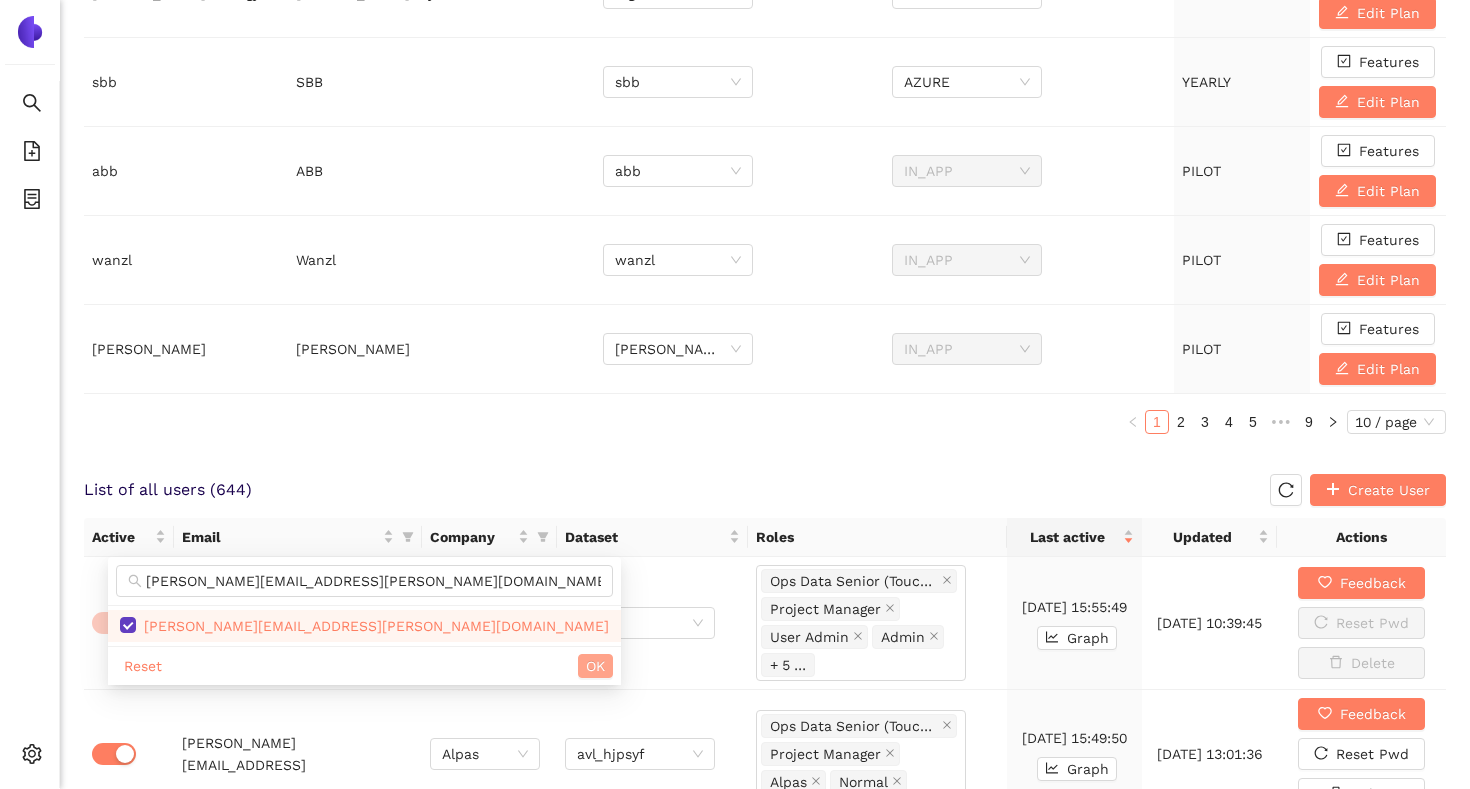 click on "OK" at bounding box center (595, 666) 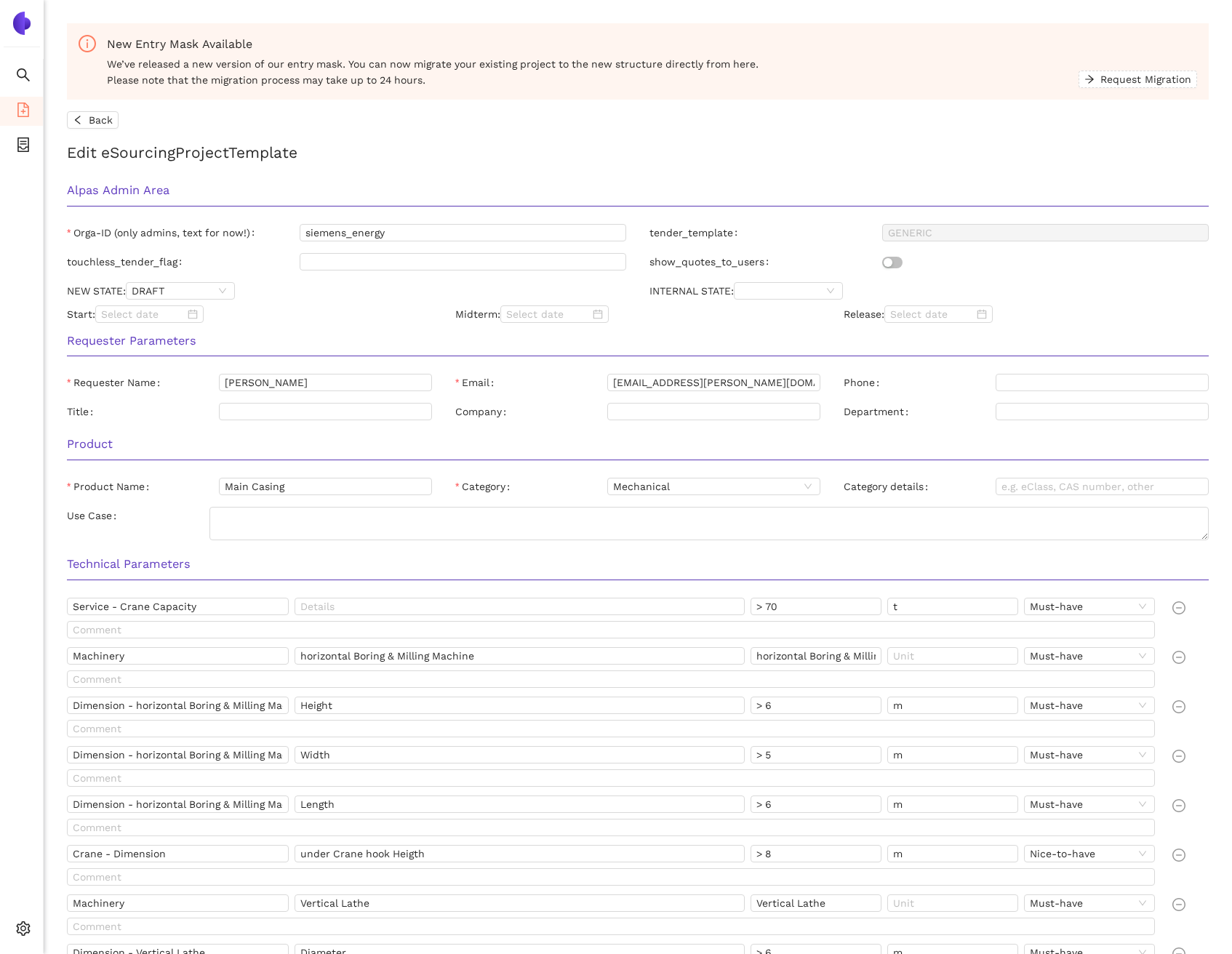 scroll, scrollTop: 1277, scrollLeft: 0, axis: vertical 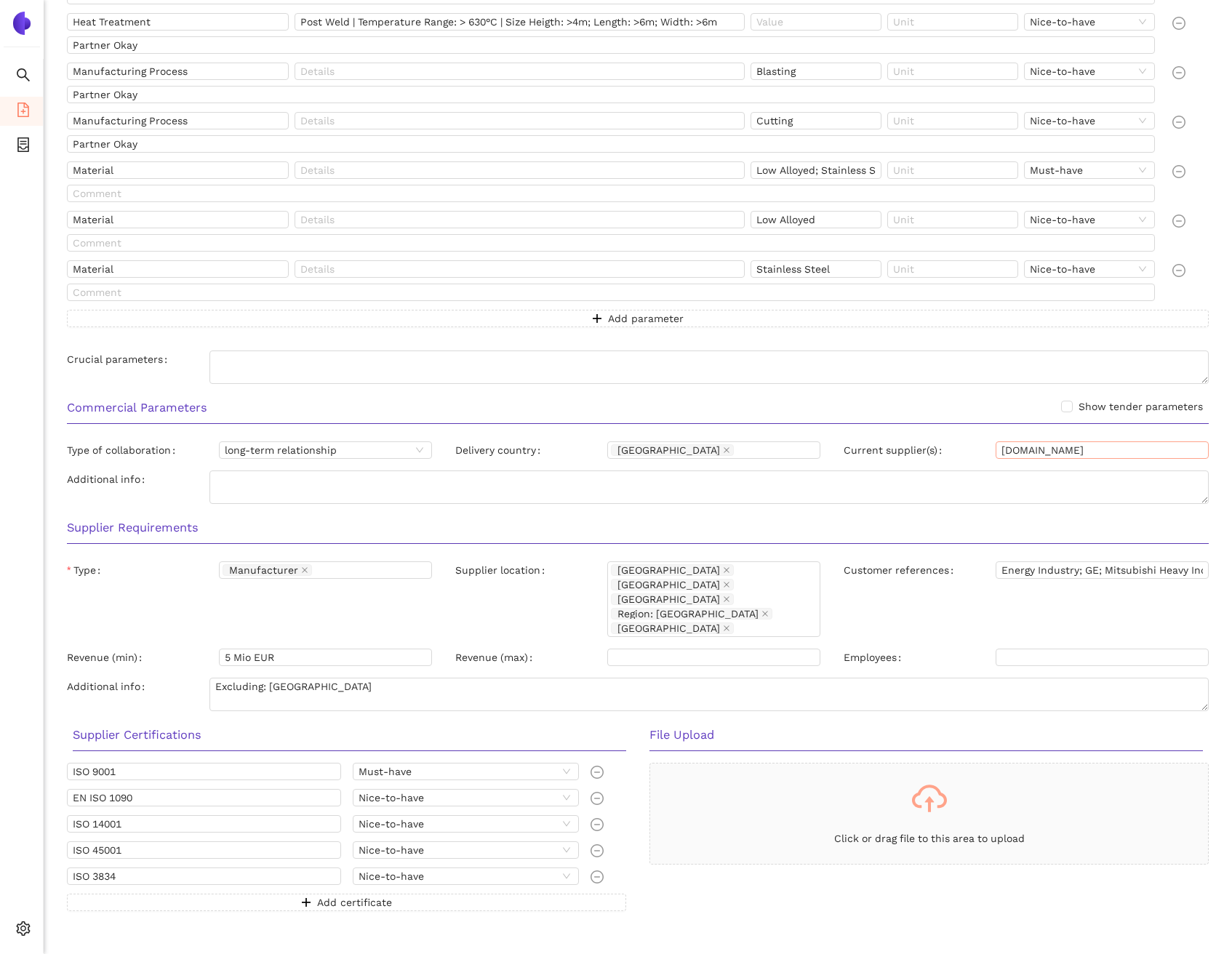 click on "shzhoule.com.cn" at bounding box center (1102, 450) 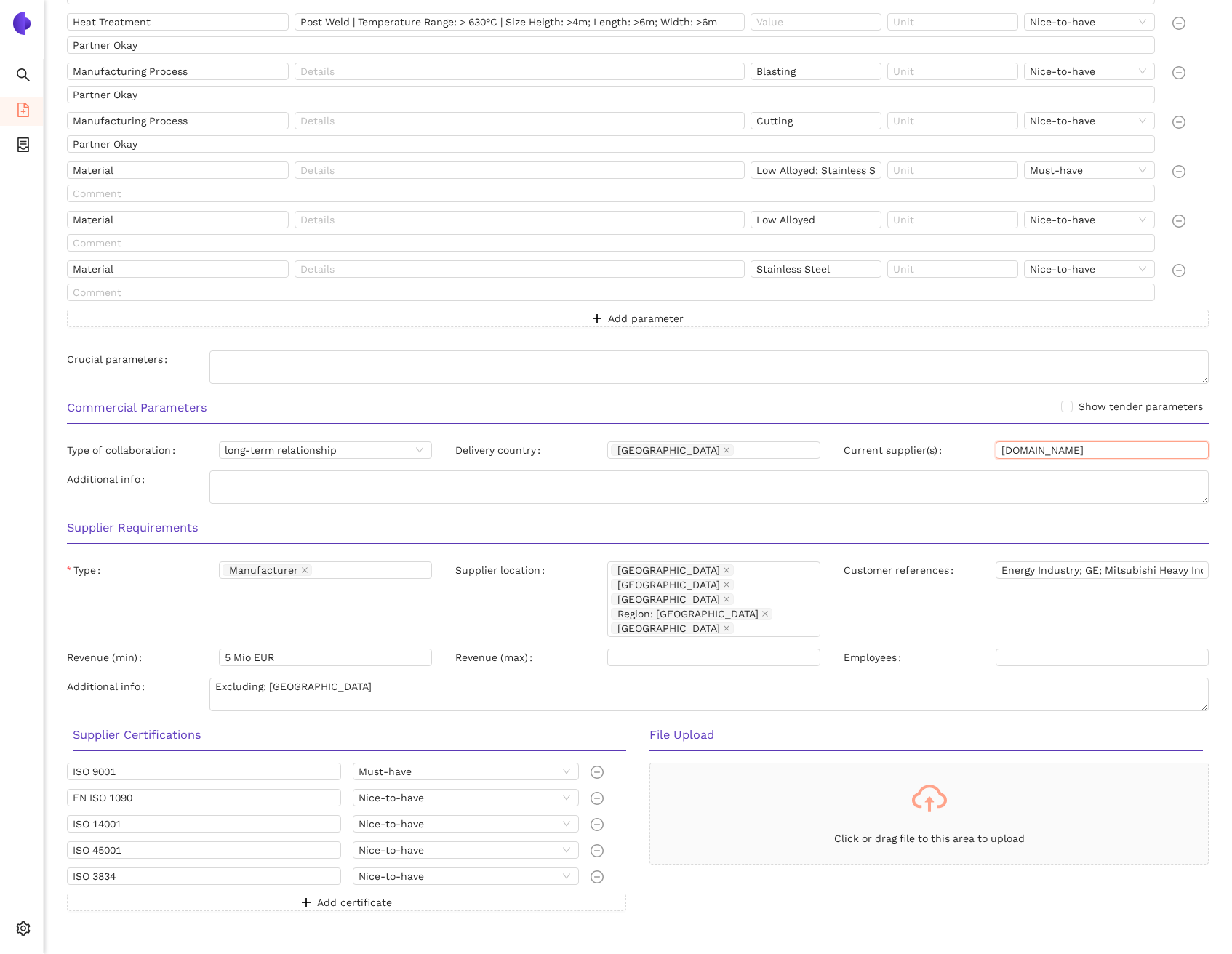 click on "shzhoule.com.cn" at bounding box center [1102, 450] 